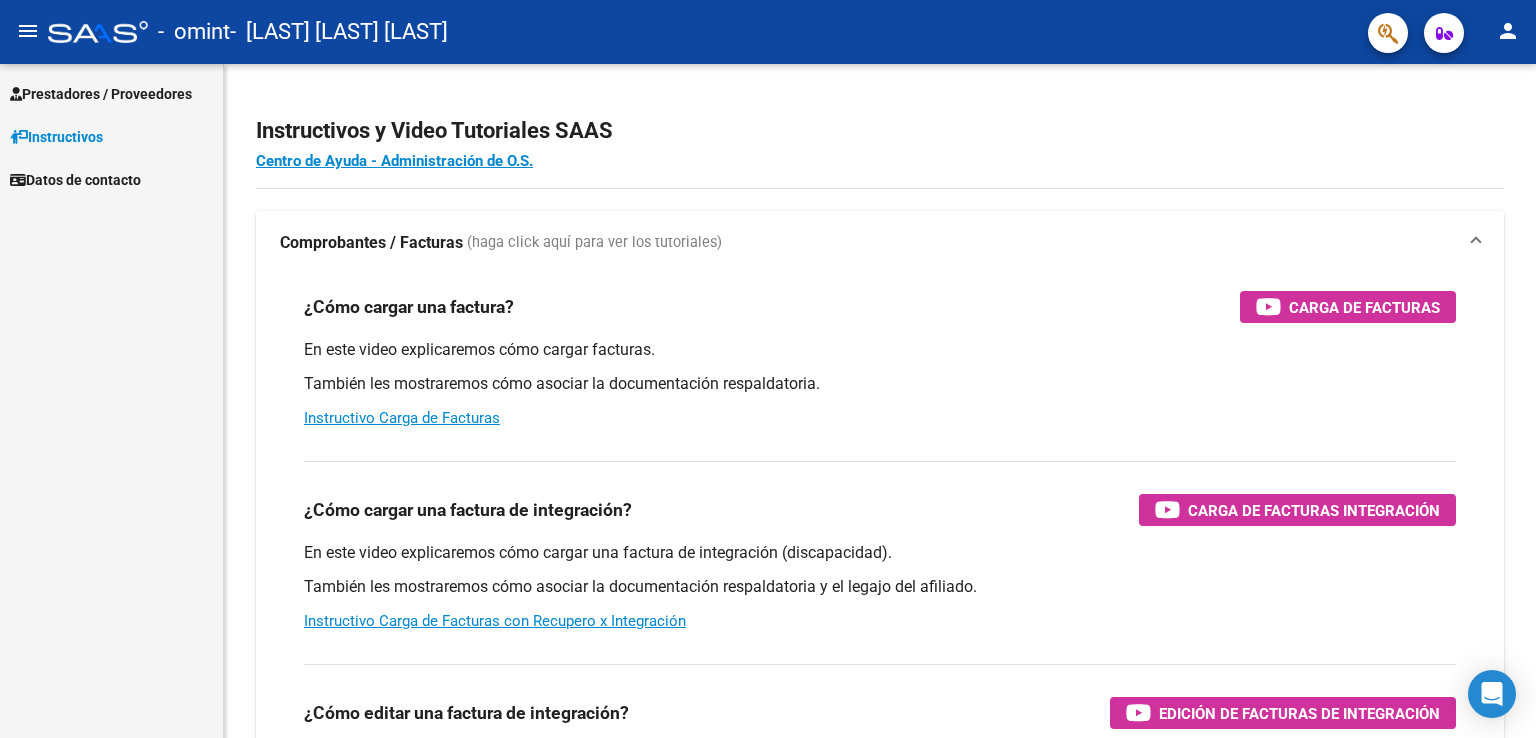 scroll, scrollTop: 0, scrollLeft: 0, axis: both 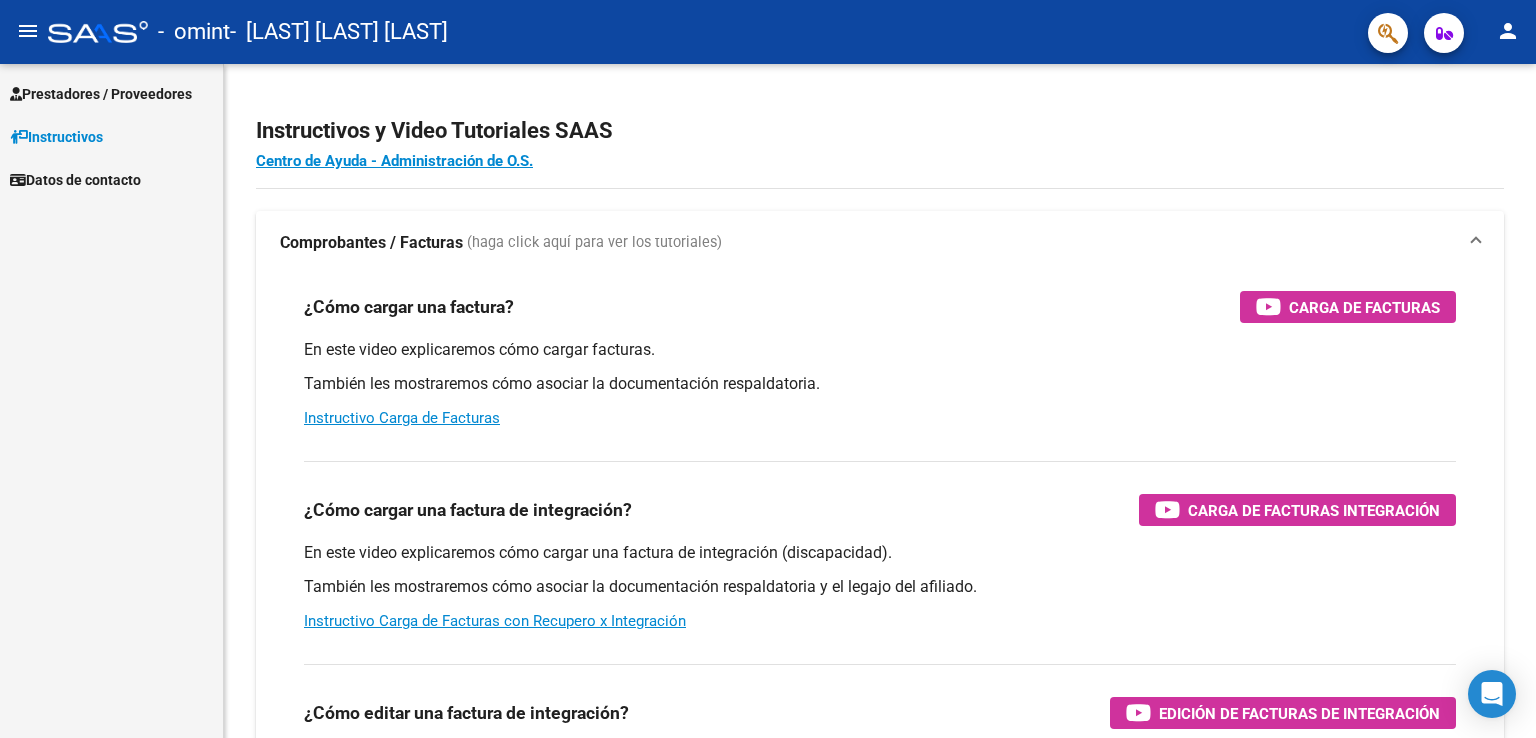 click on "Prestadores / Proveedores" at bounding box center (101, 94) 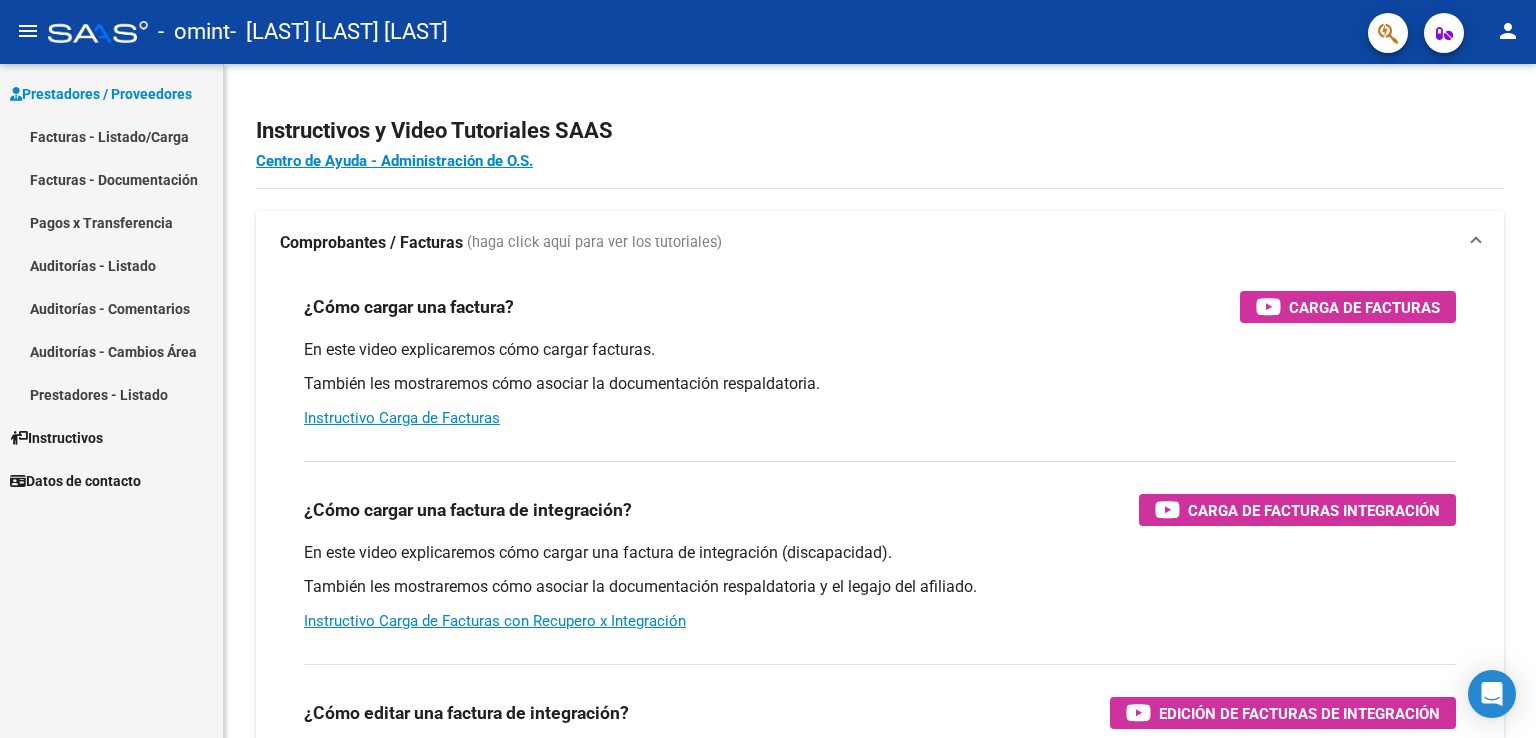 click on "Facturas - Listado/Carga" at bounding box center [111, 136] 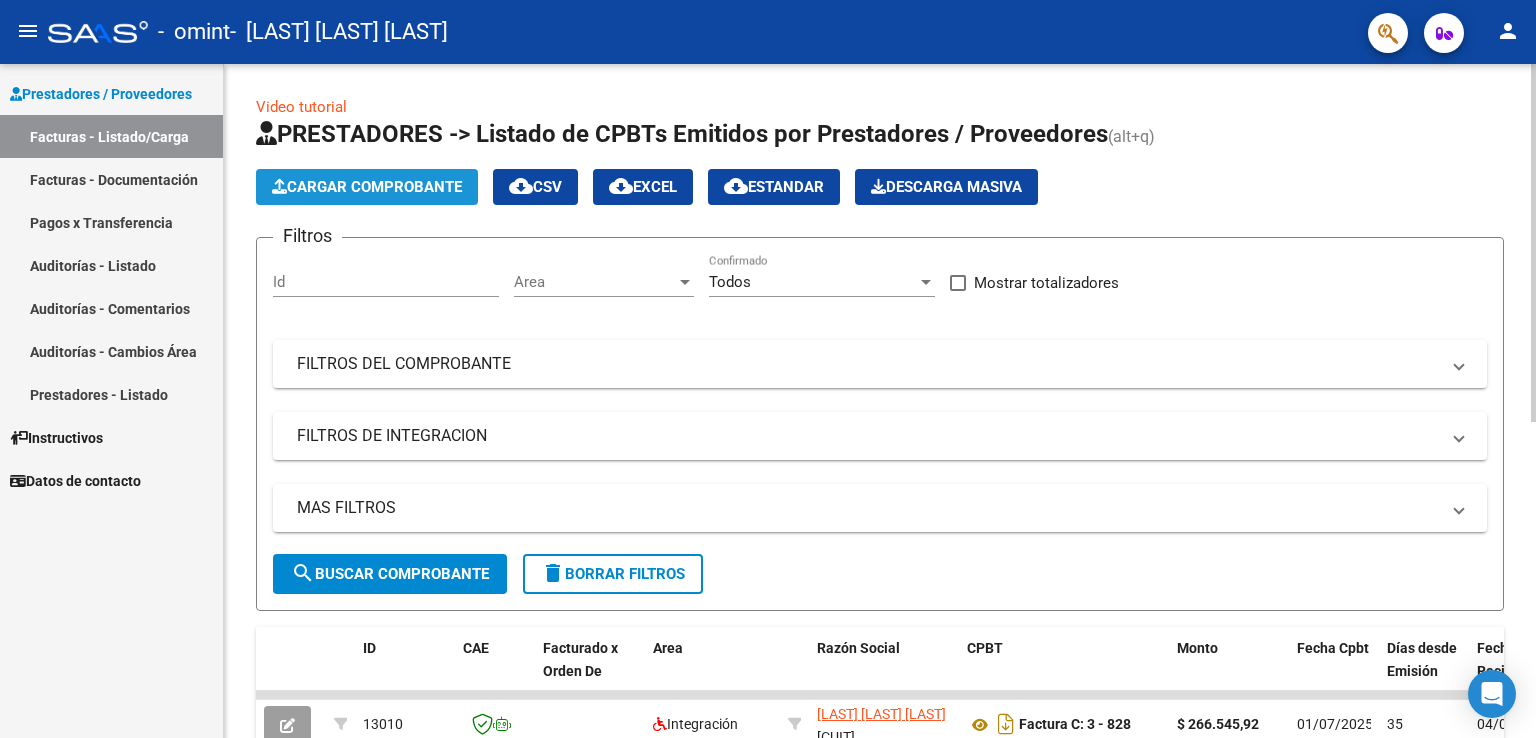 click on "Cargar Comprobante" 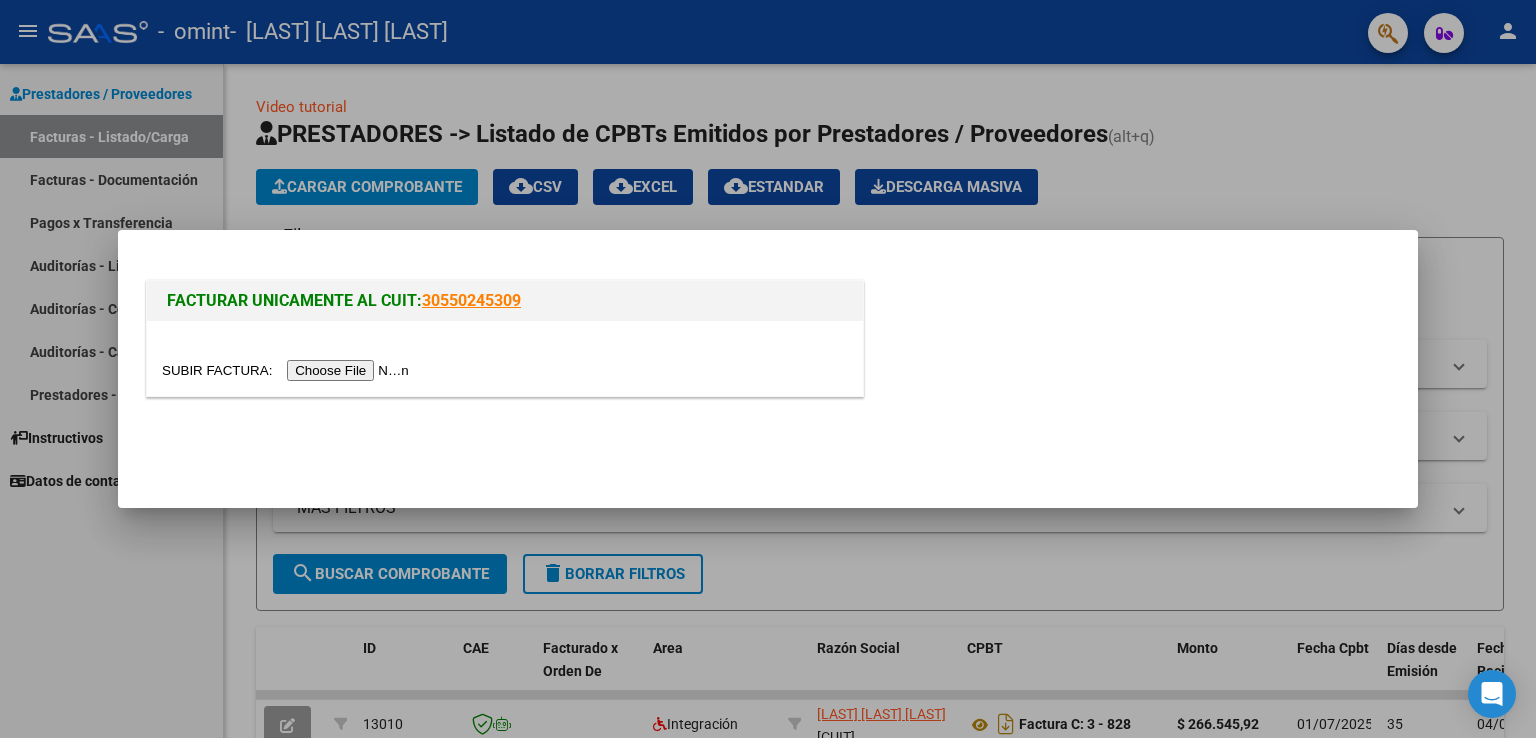 click at bounding box center (288, 370) 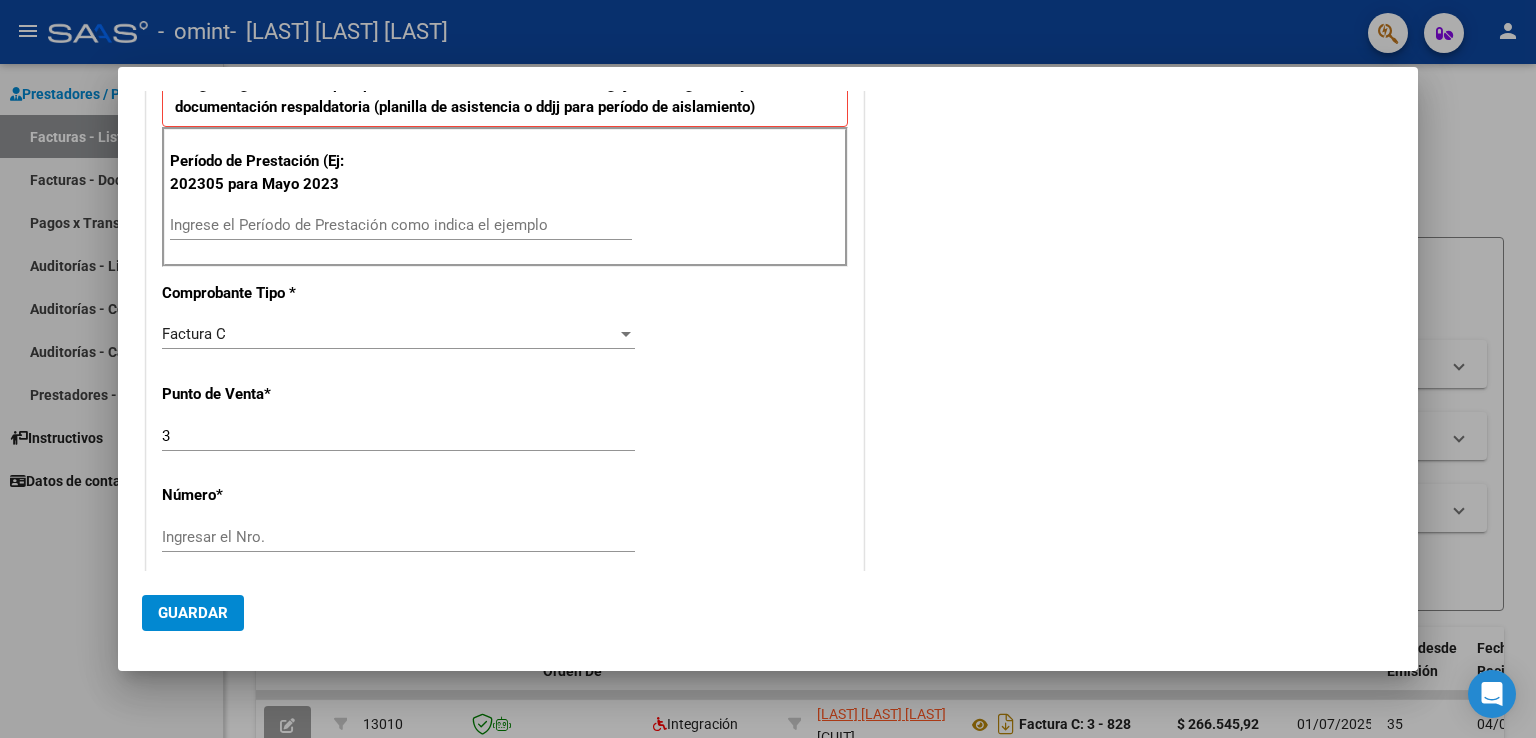 scroll, scrollTop: 508, scrollLeft: 0, axis: vertical 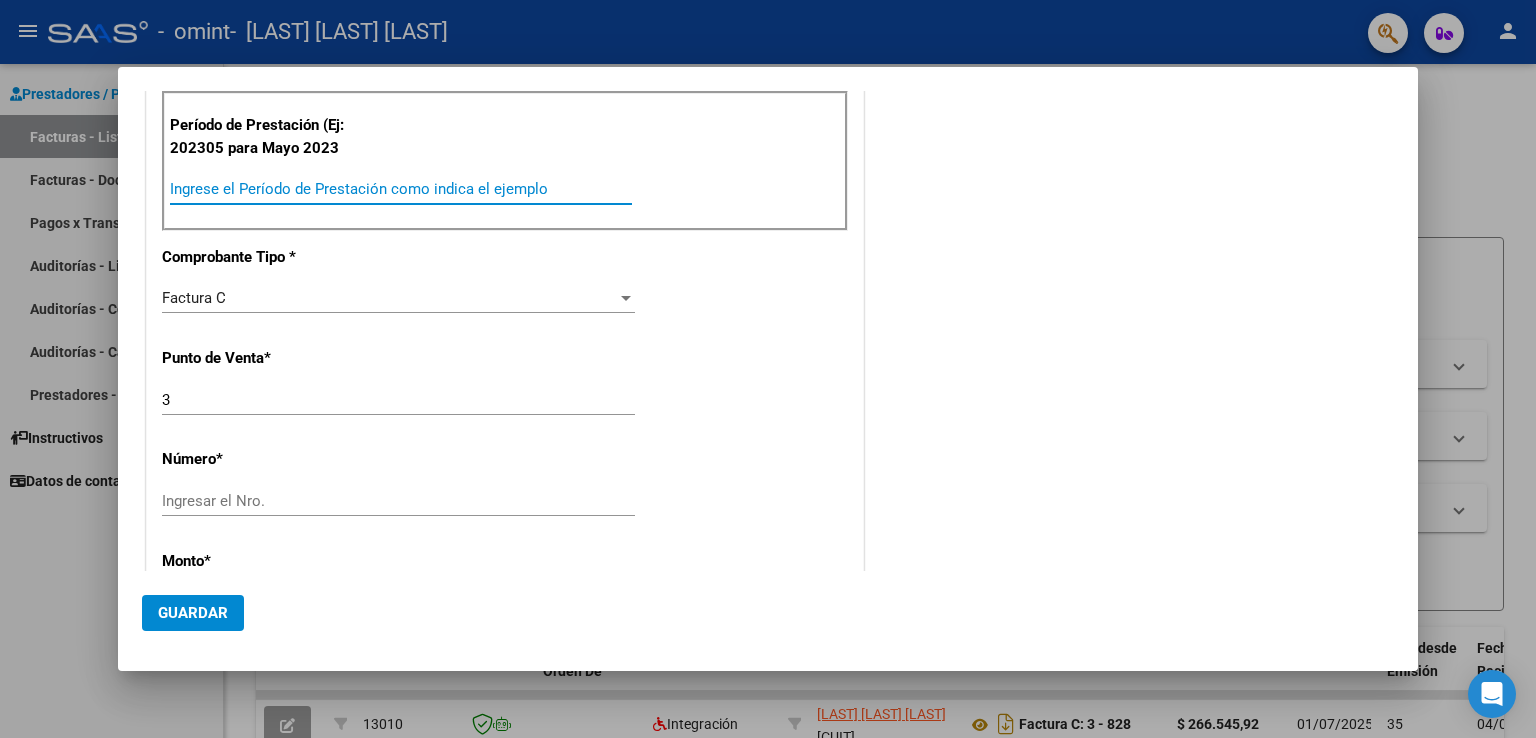 click on "Ingrese el Período de Prestación como indica el ejemplo" at bounding box center [401, 189] 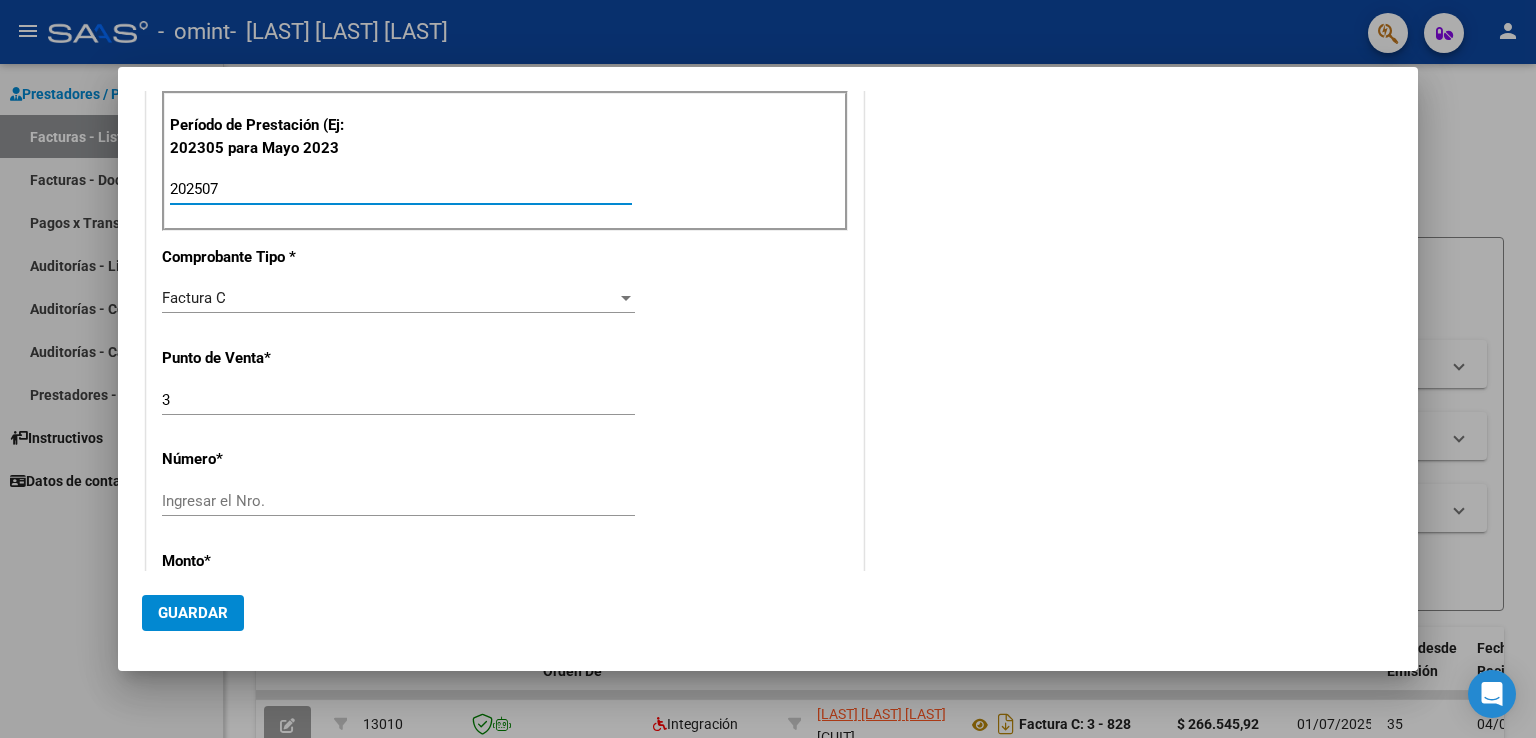 type on "202507" 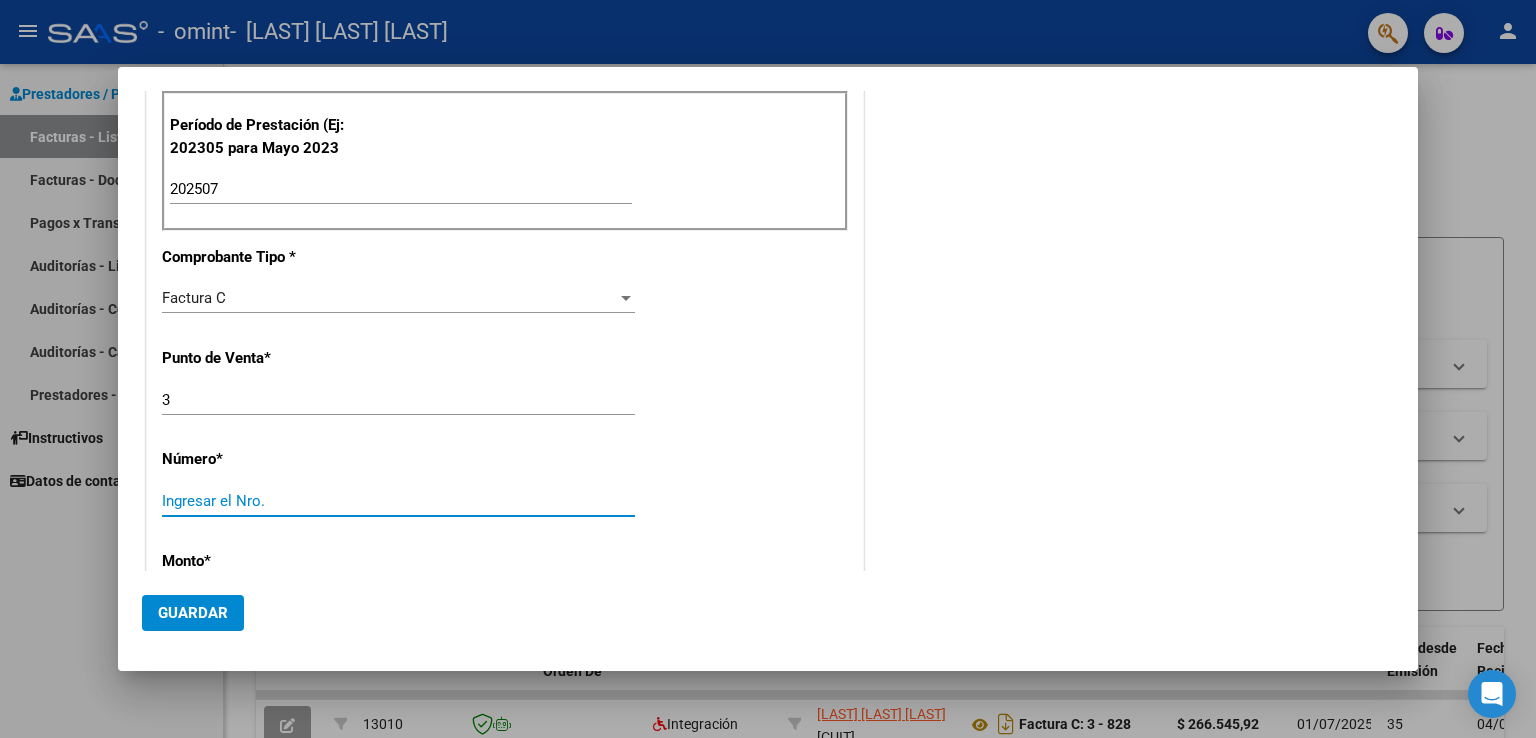 click on "Ingresar el Nro." at bounding box center [398, 501] 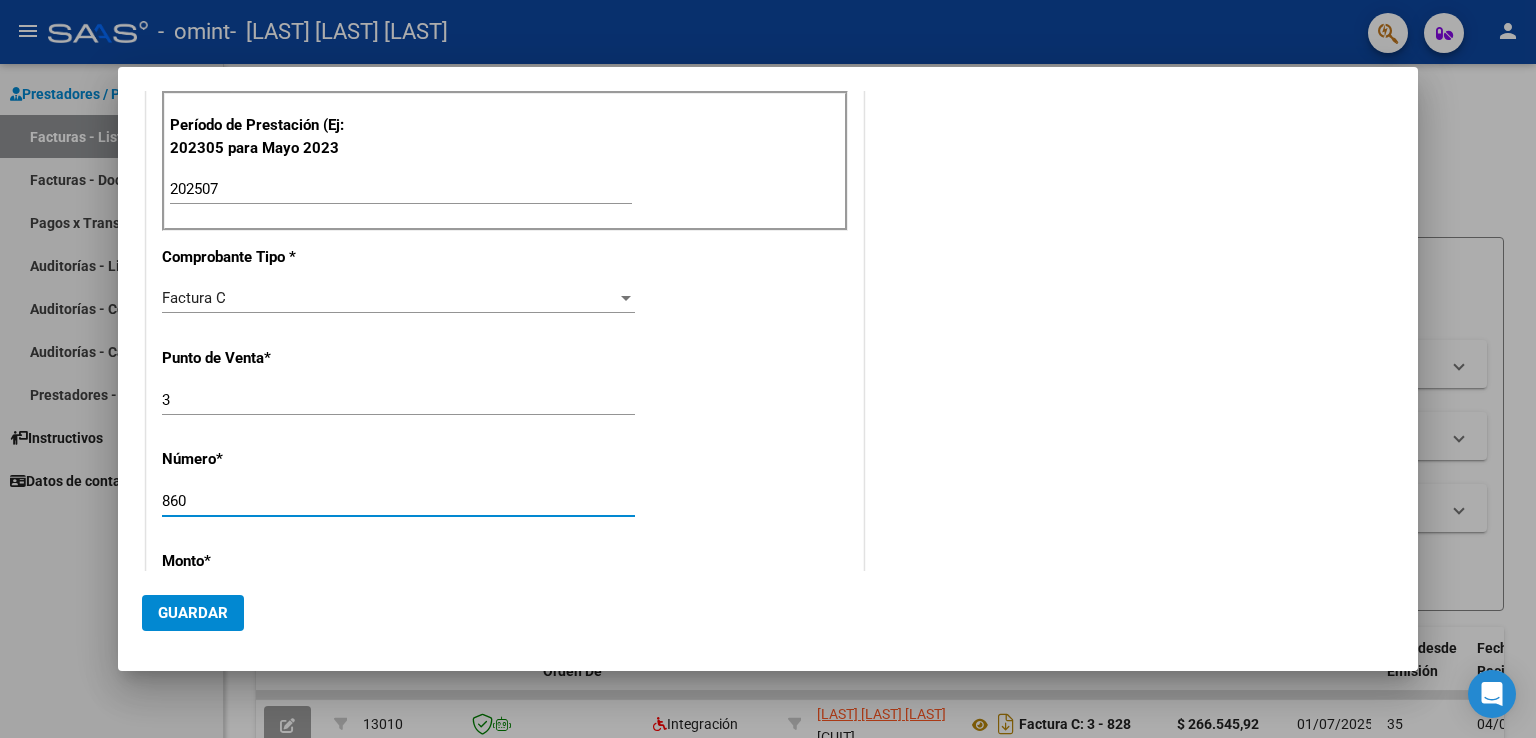 type on "860" 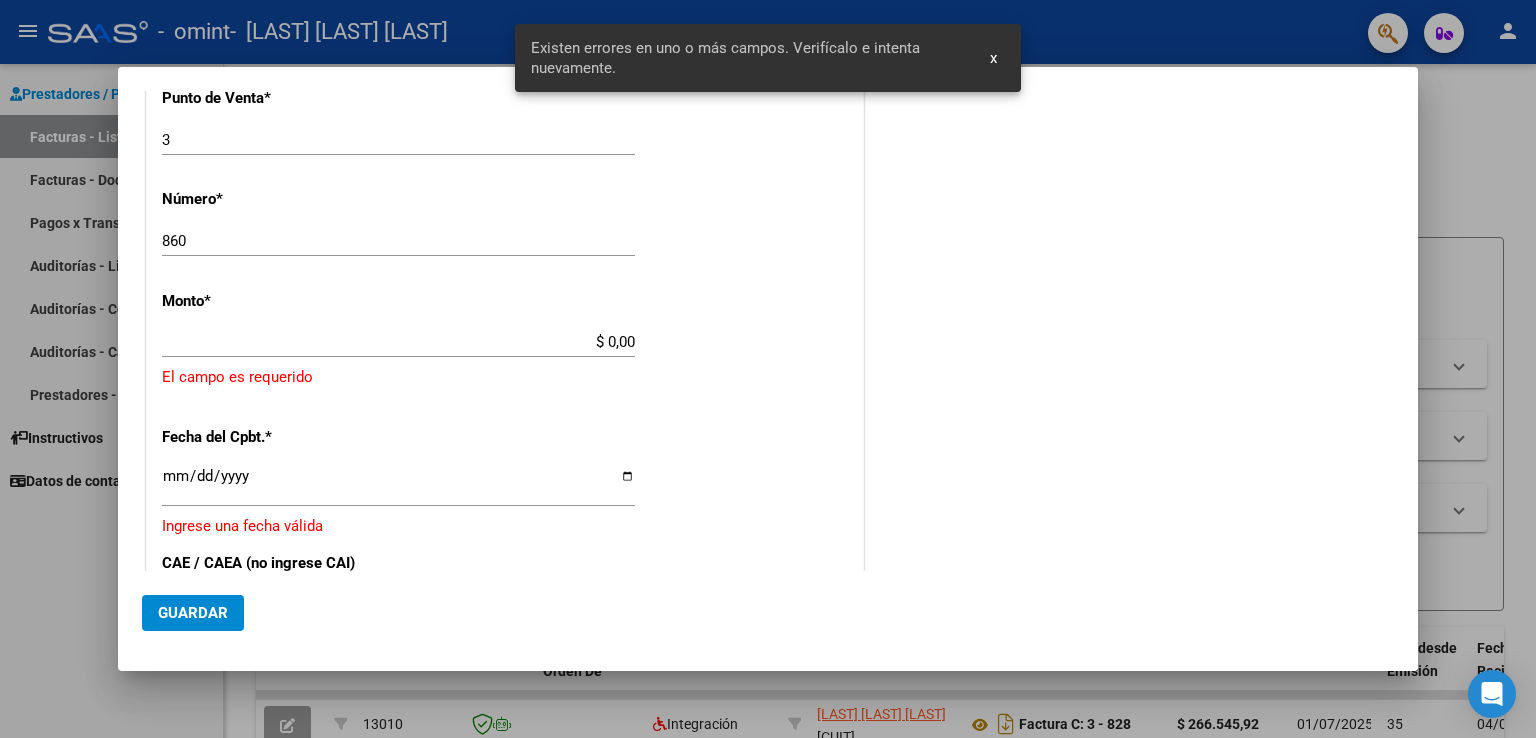 scroll, scrollTop: 793, scrollLeft: 0, axis: vertical 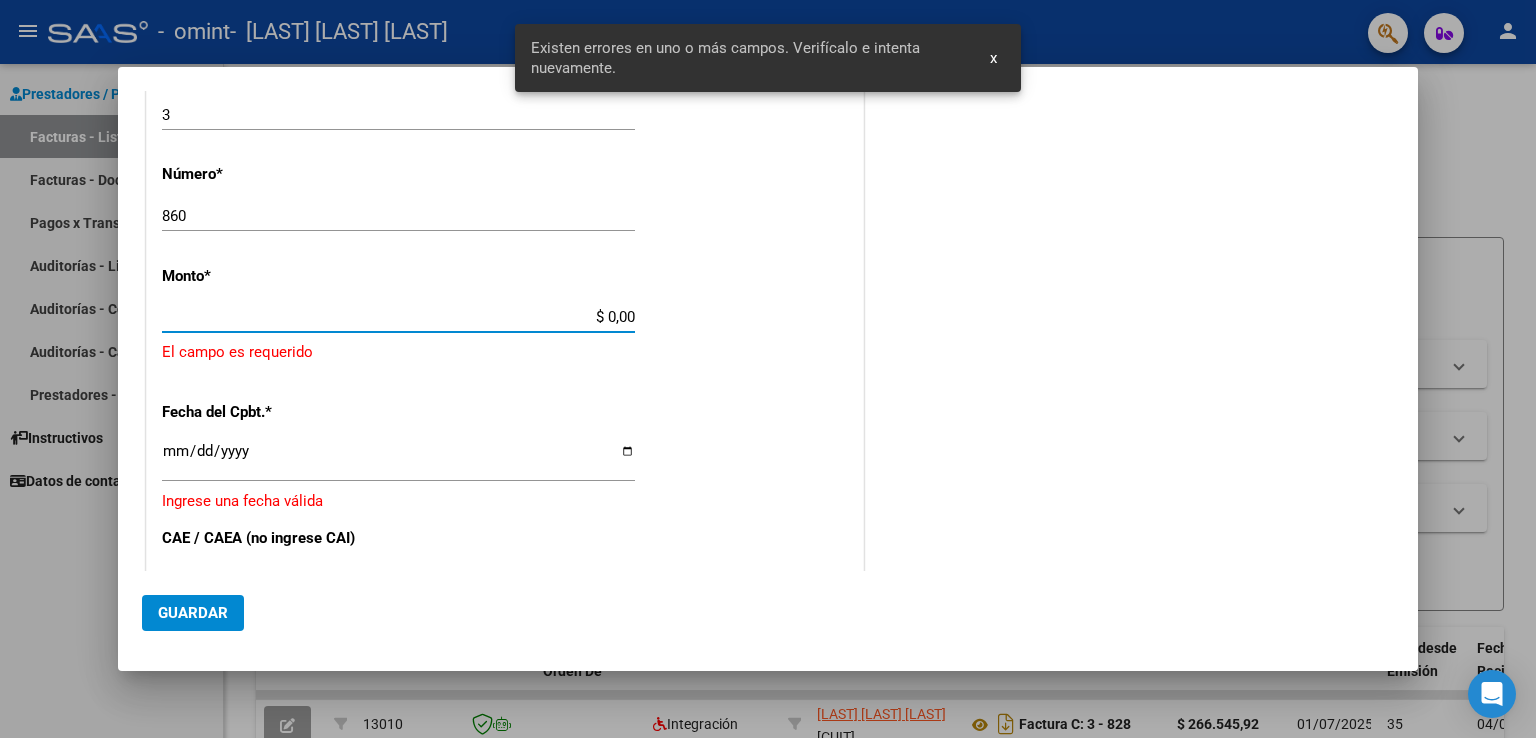 click on "$ 0,00" at bounding box center (398, 317) 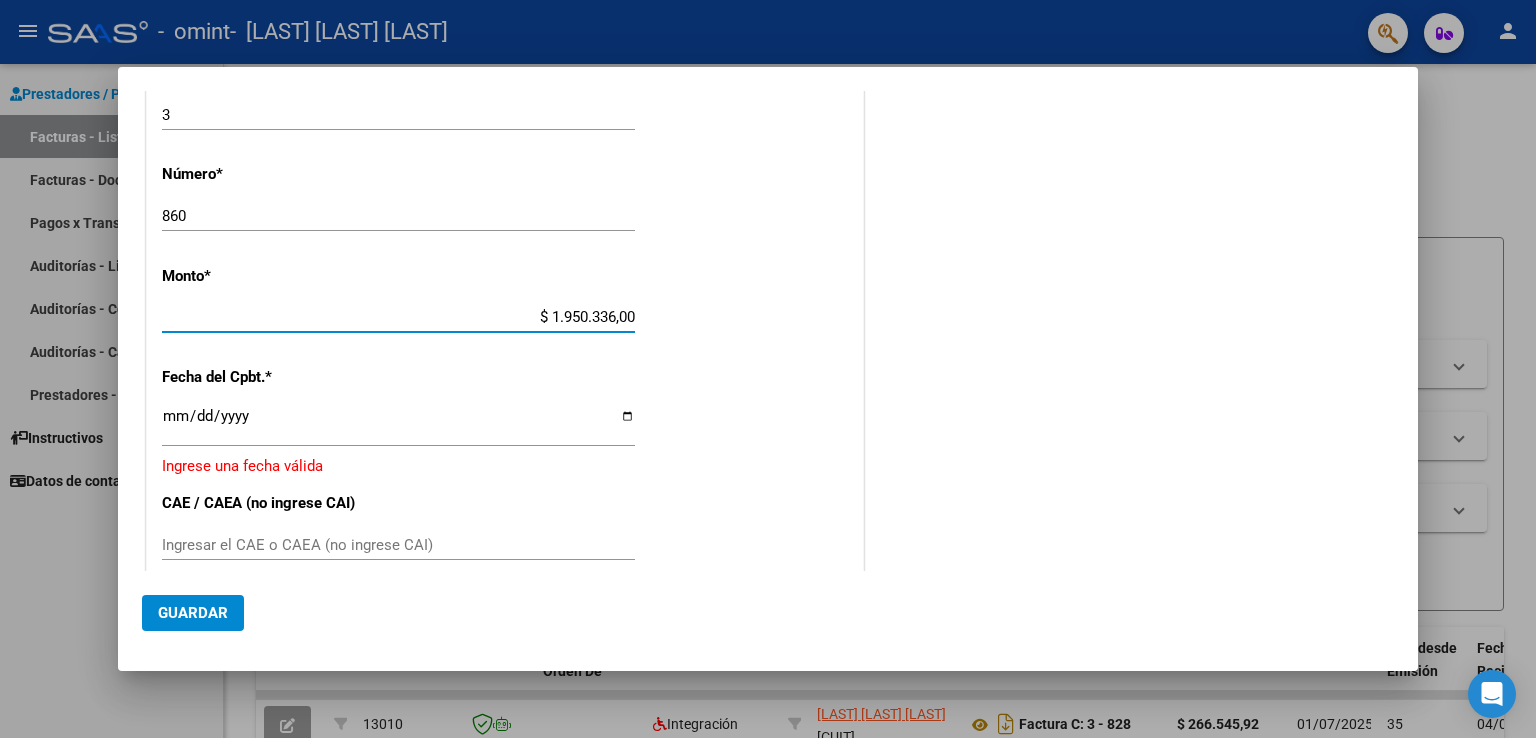 type on "$ 195.033,60" 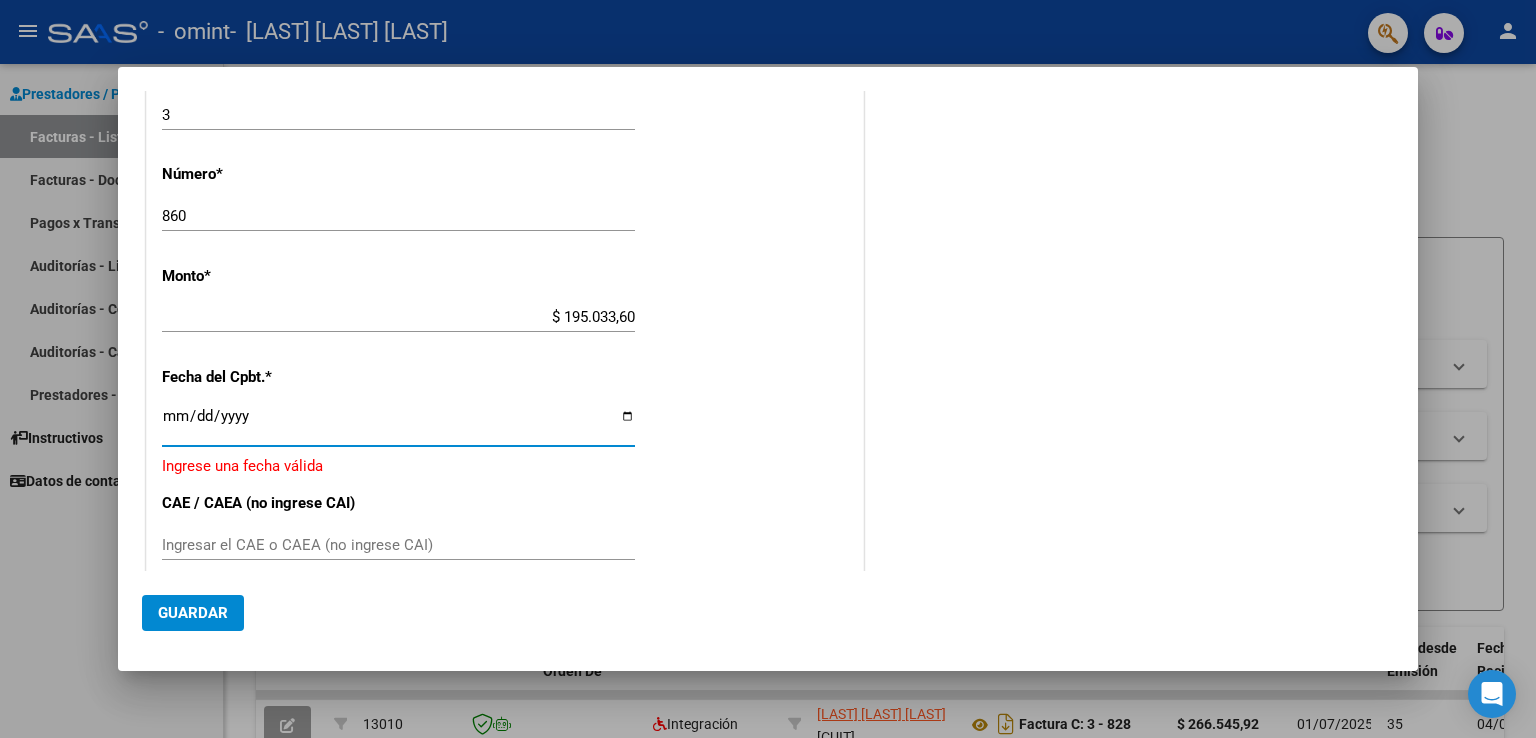 click on "Ingresar la fecha" at bounding box center [398, 424] 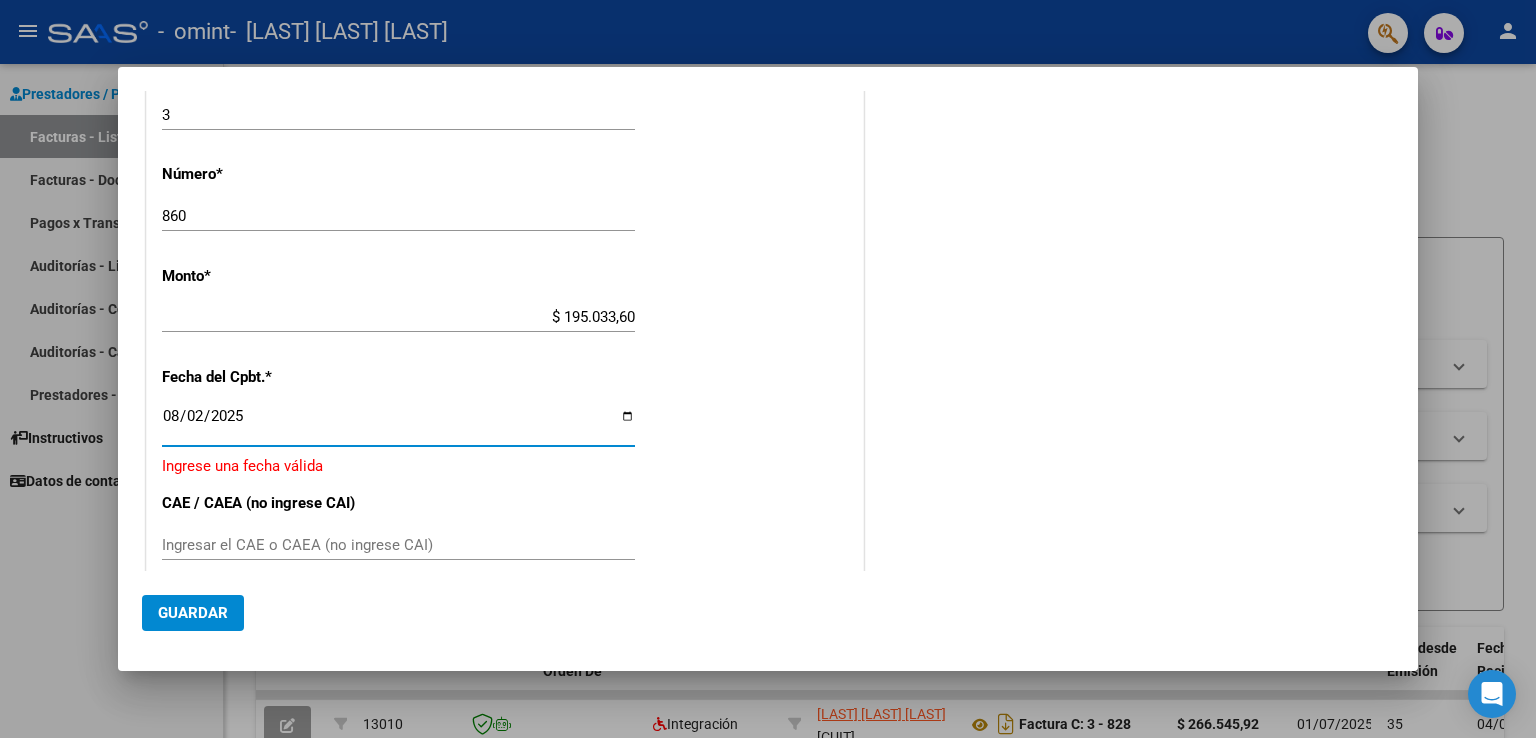 type on "2025-08-02" 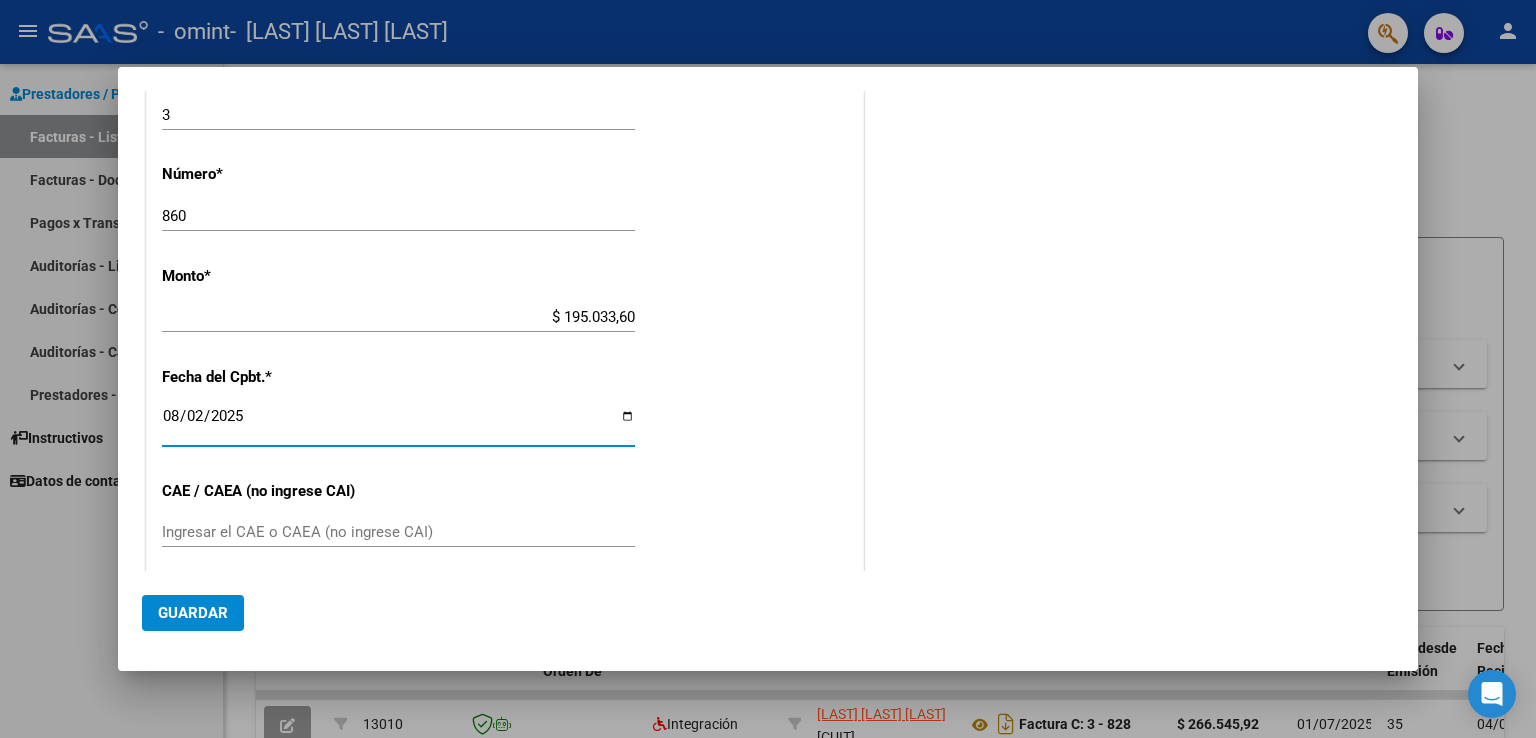 click on "Ingresar el CAE o CAEA (no ingrese CAI)" at bounding box center (398, 532) 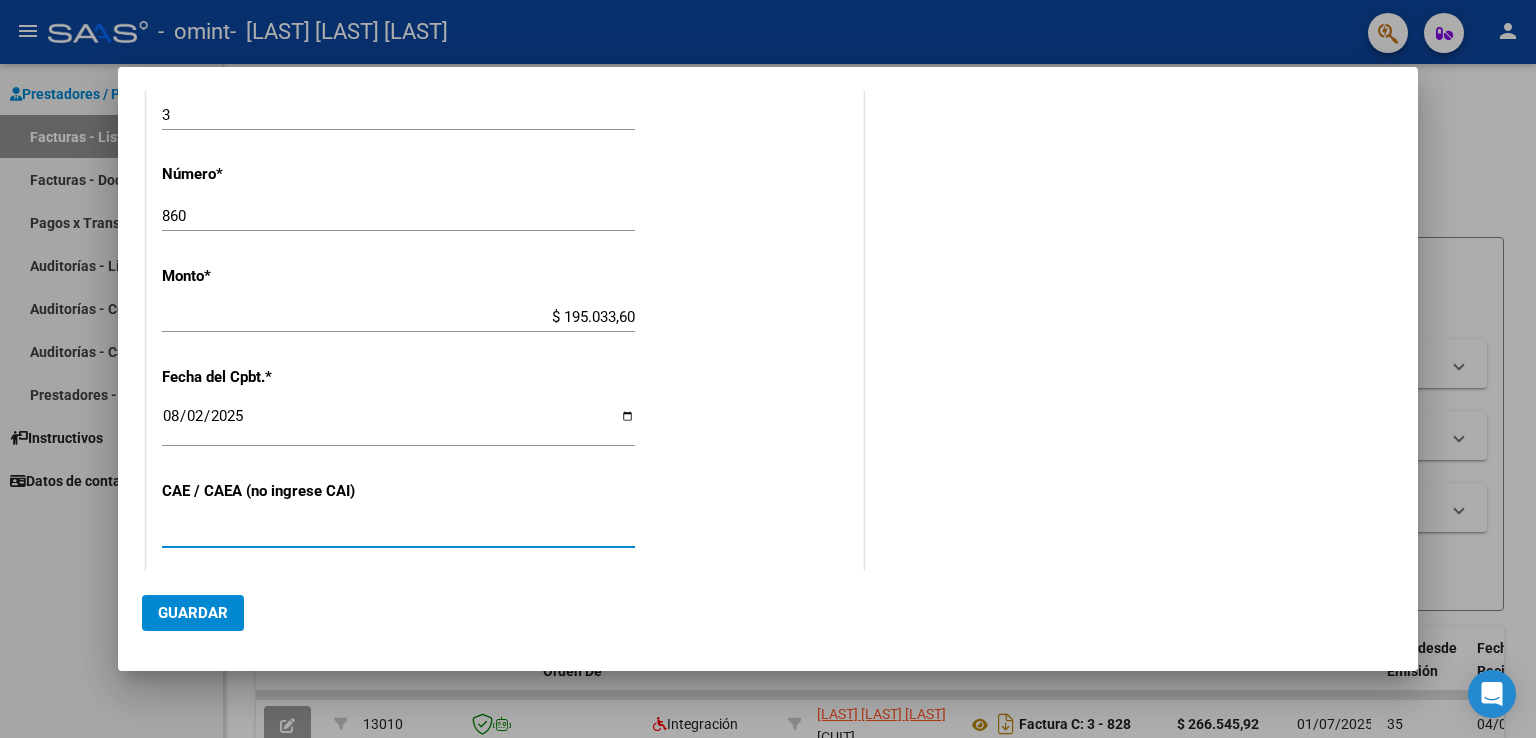 type on "[NUMBER]" 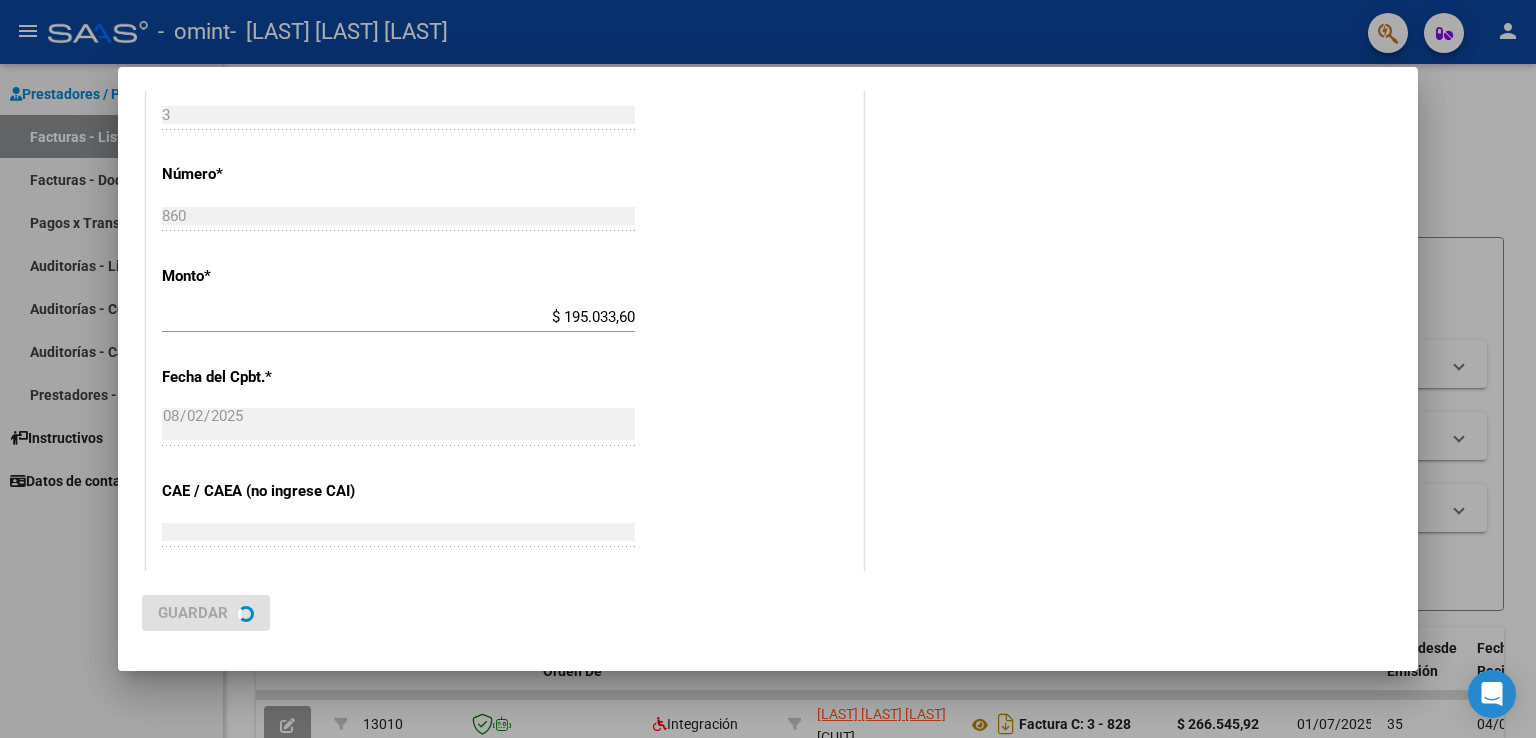 scroll, scrollTop: 0, scrollLeft: 0, axis: both 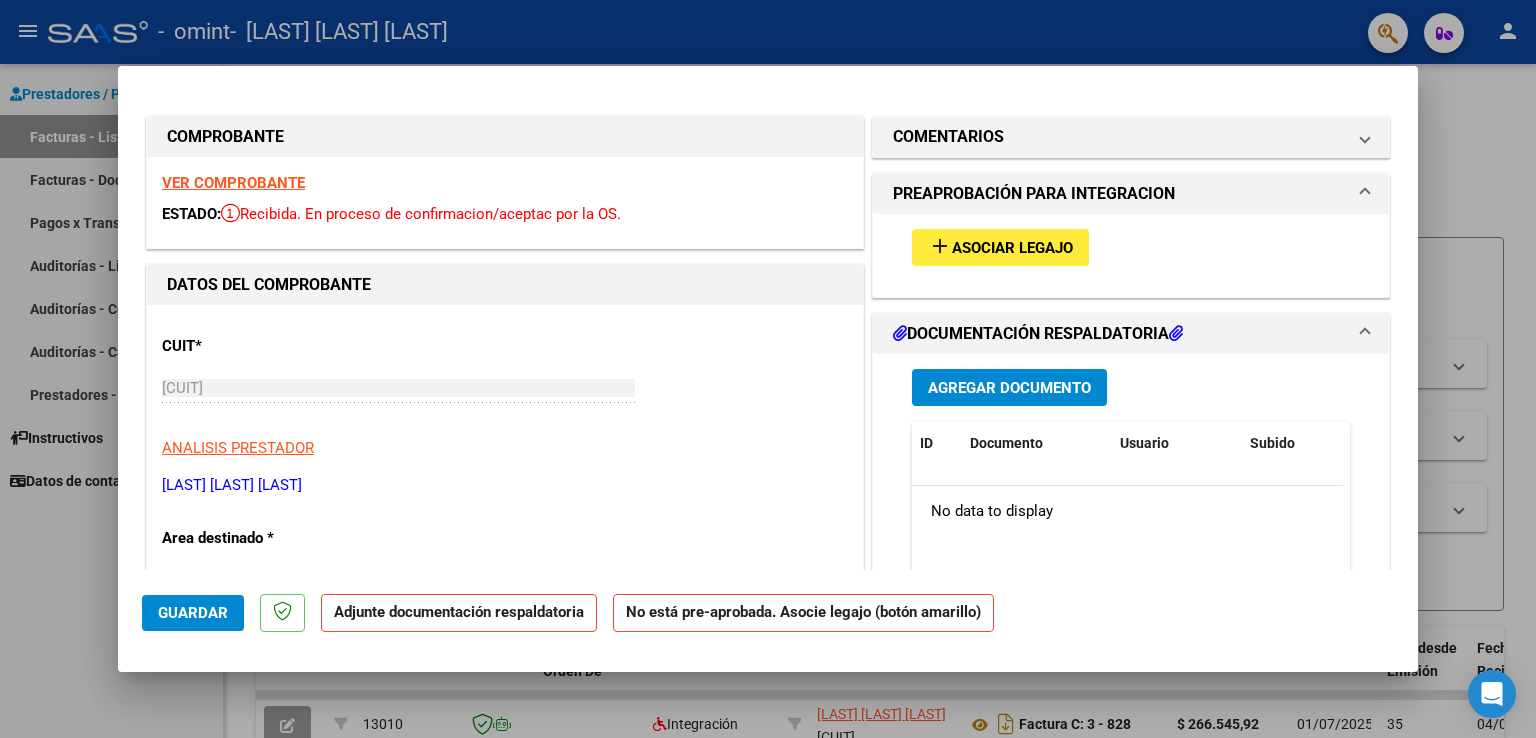 click on "Asociar Legajo" at bounding box center (1012, 248) 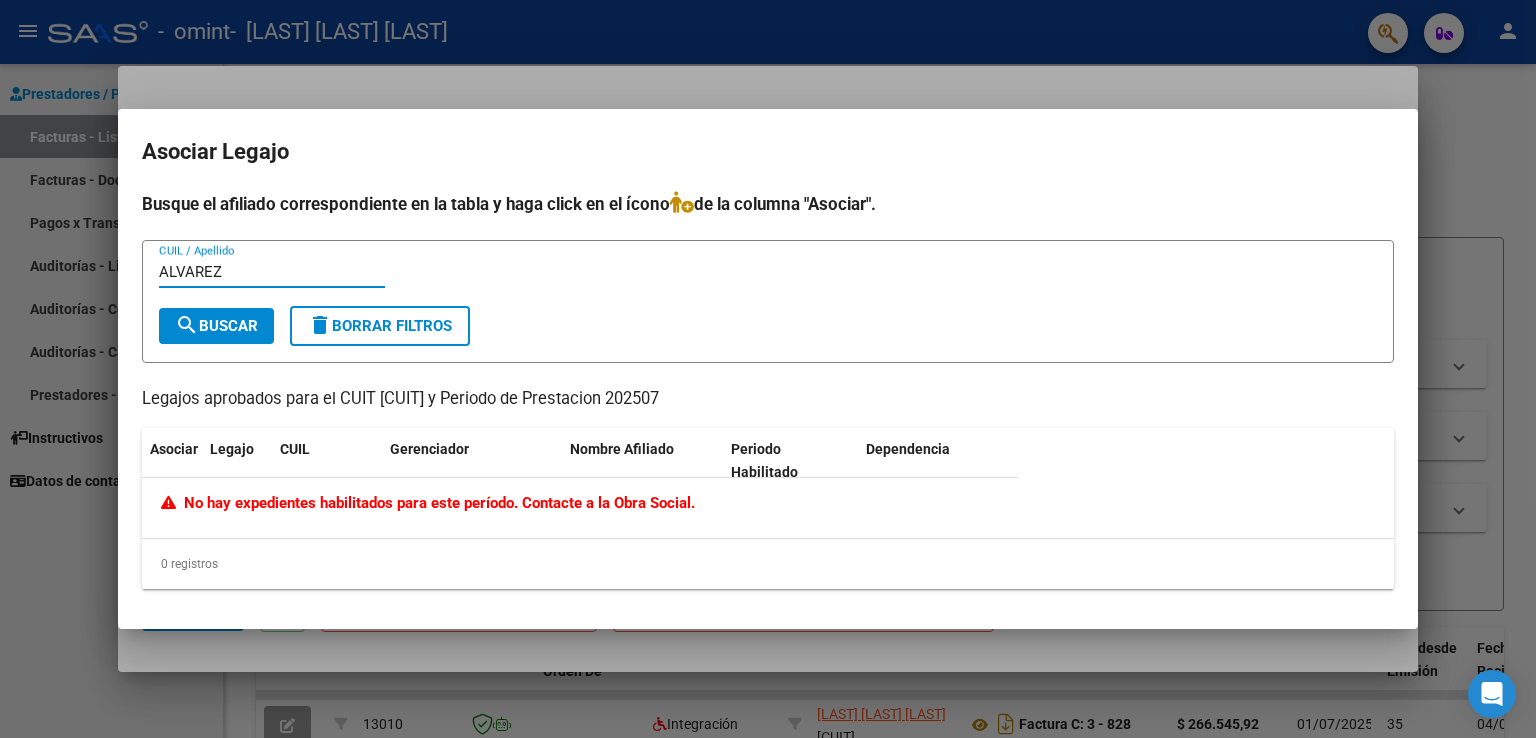 type on "ALVAREZ" 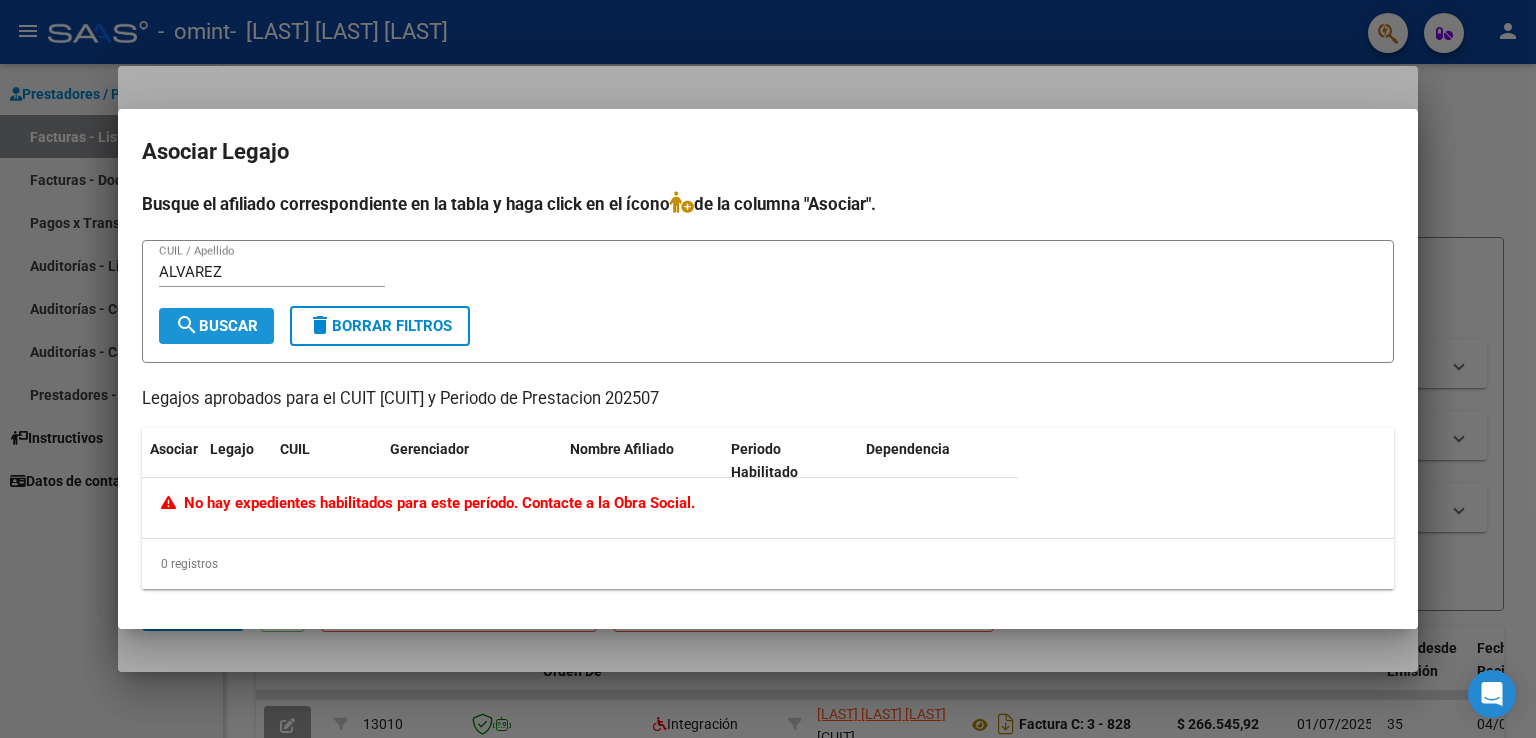 click on "search  Buscar" at bounding box center (216, 326) 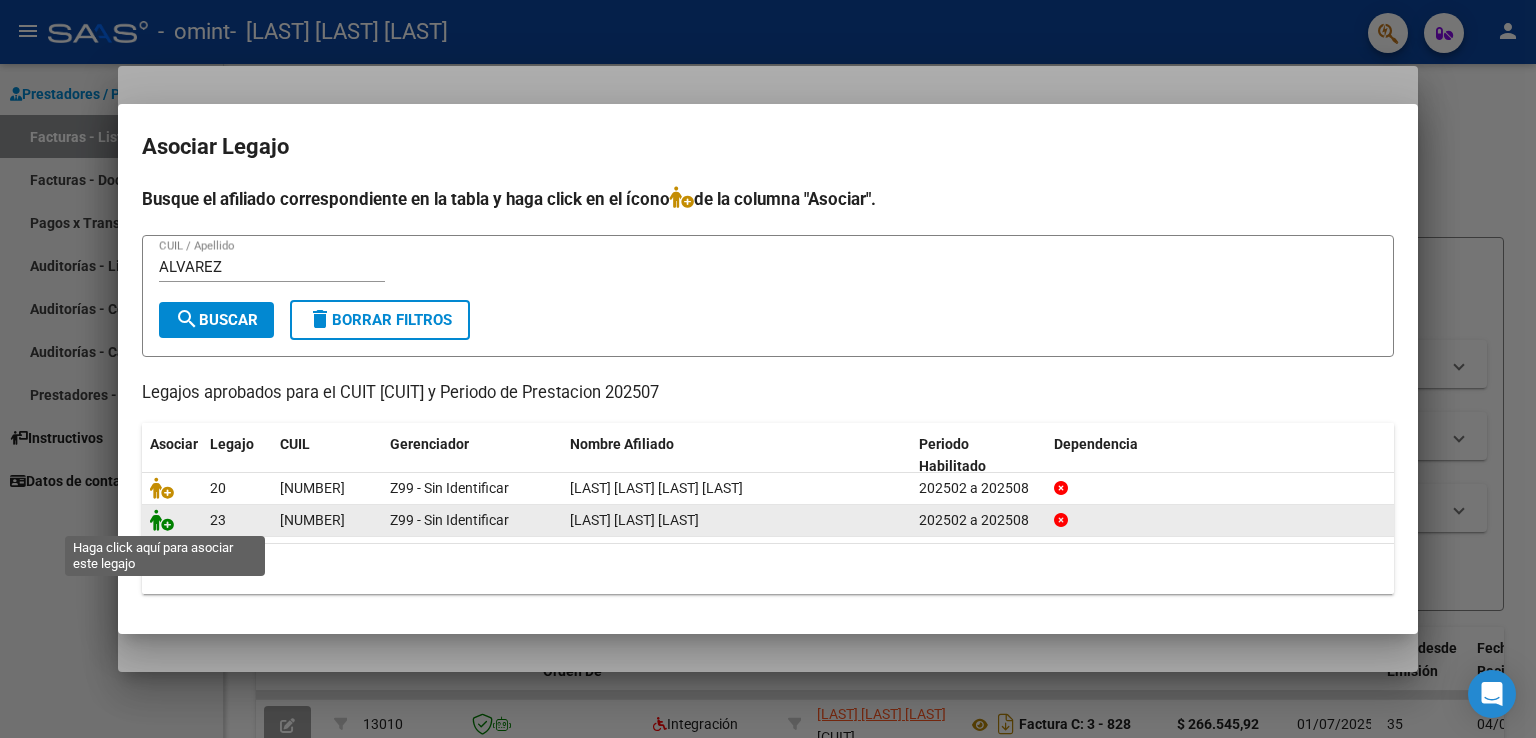 click 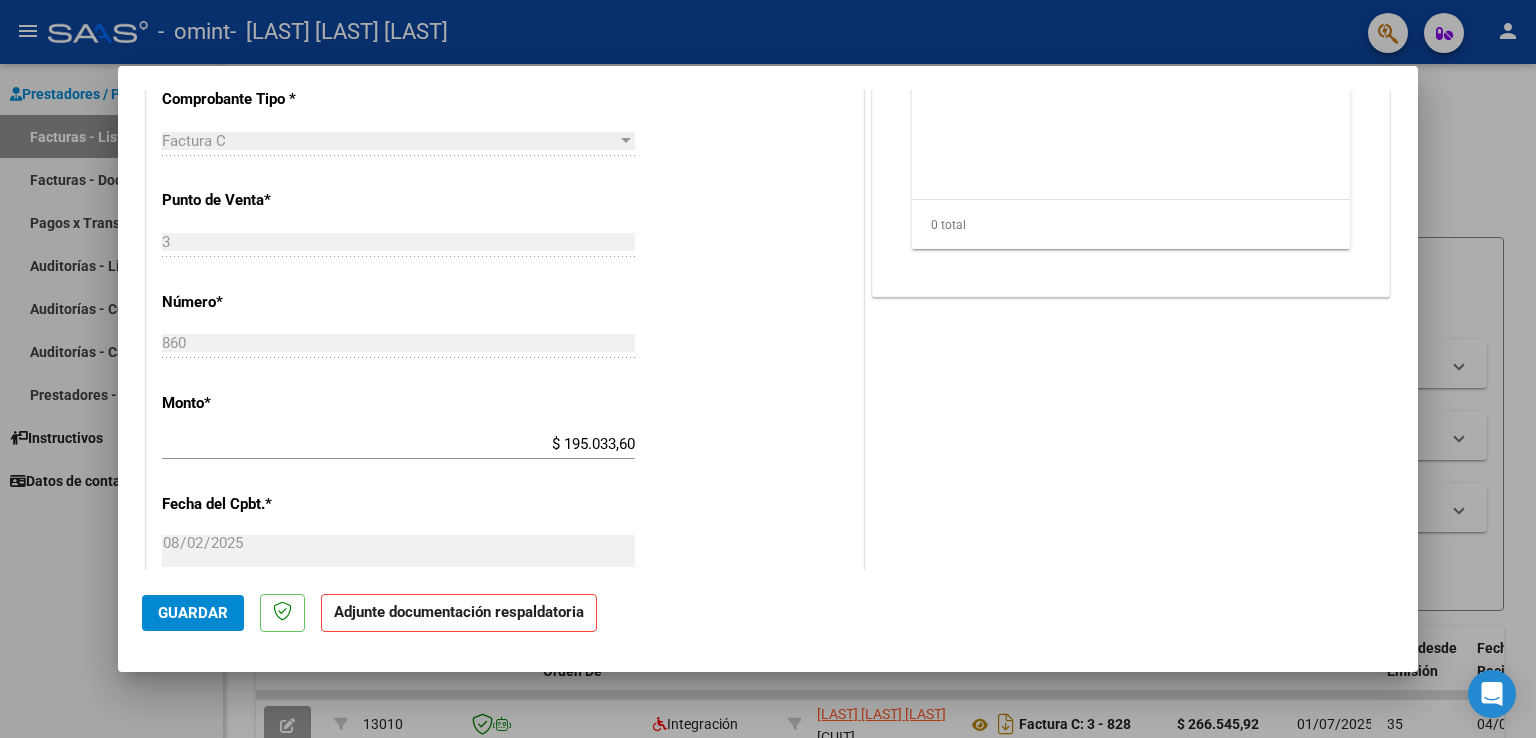 scroll, scrollTop: 734, scrollLeft: 0, axis: vertical 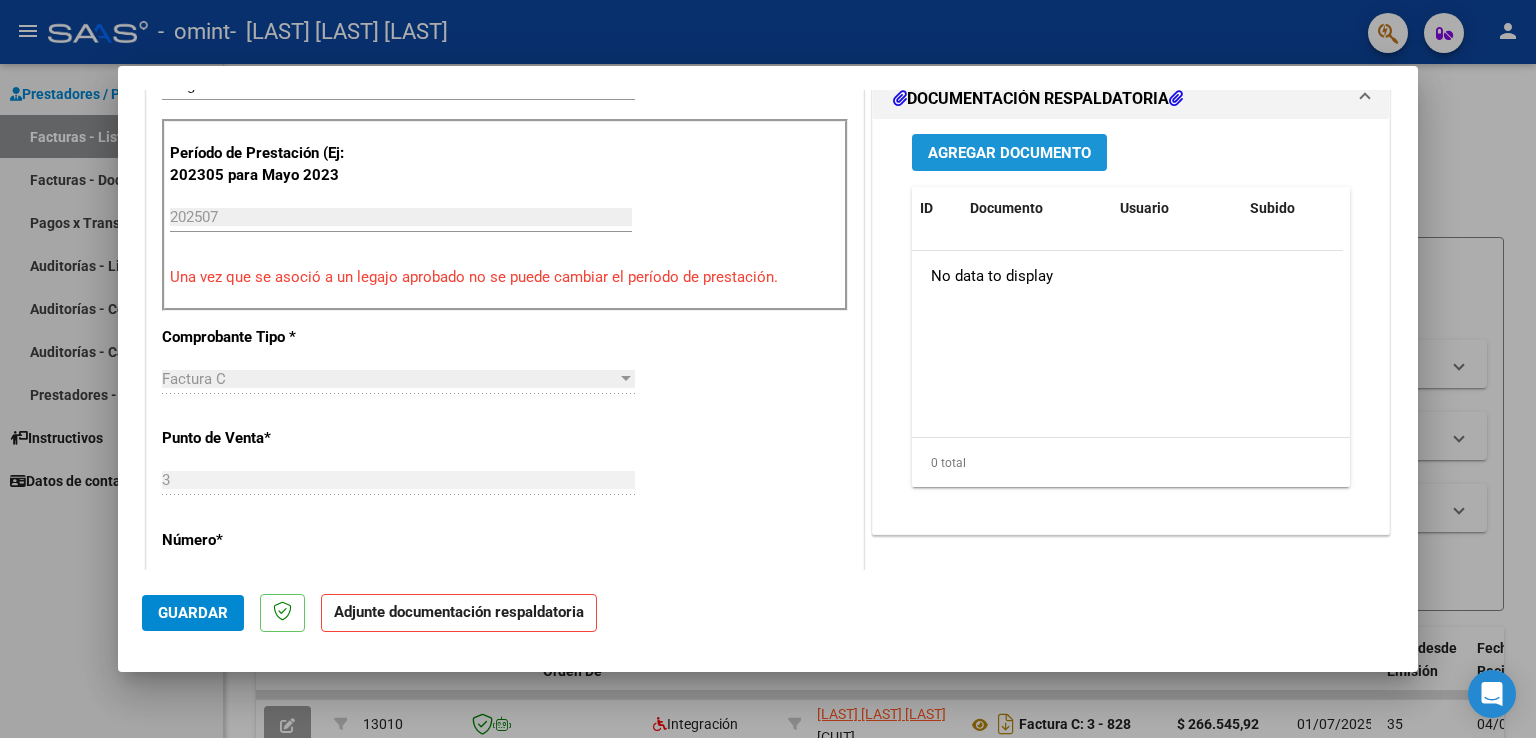 click on "Agregar Documento" at bounding box center (1009, 153) 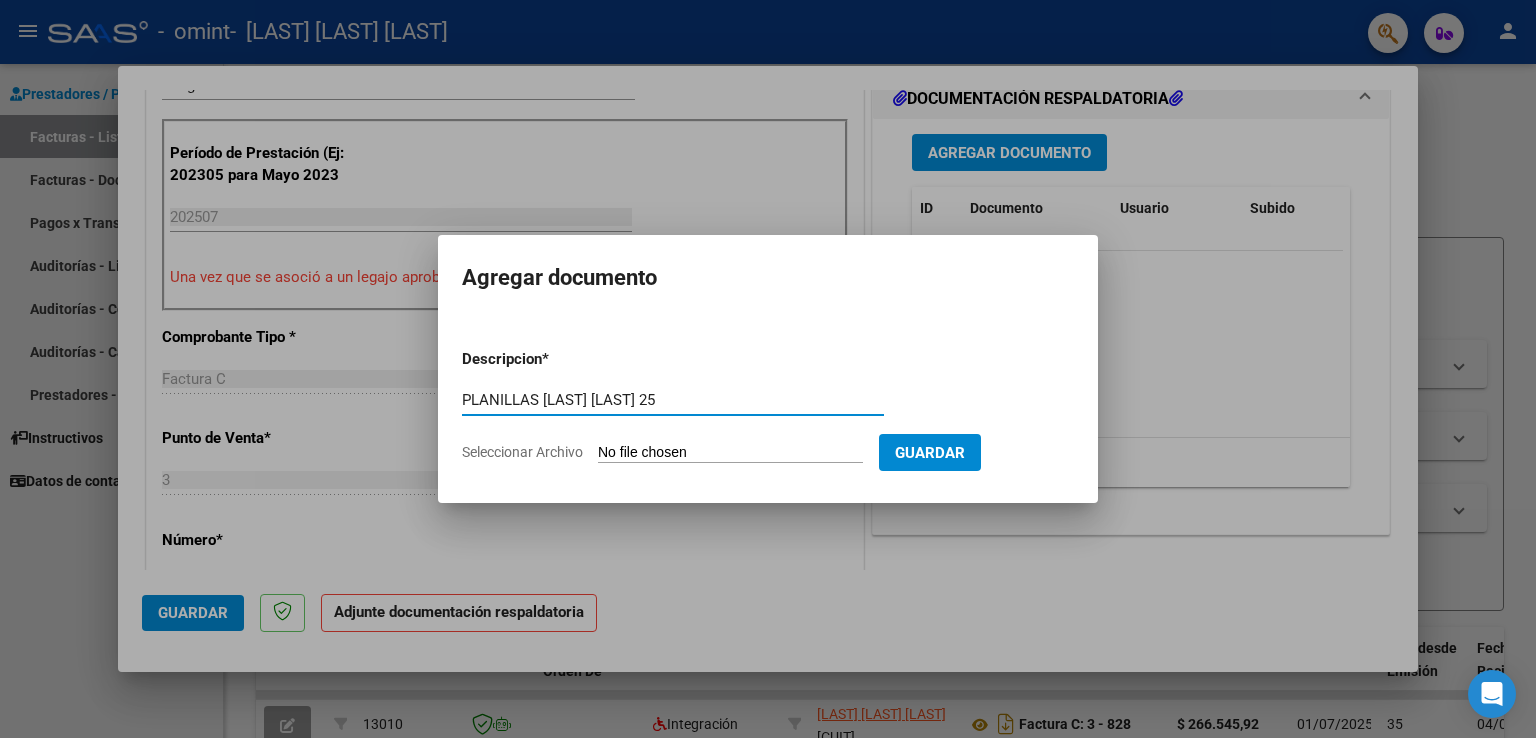 type on "PLANILLAS [LAST] [LAST] 25" 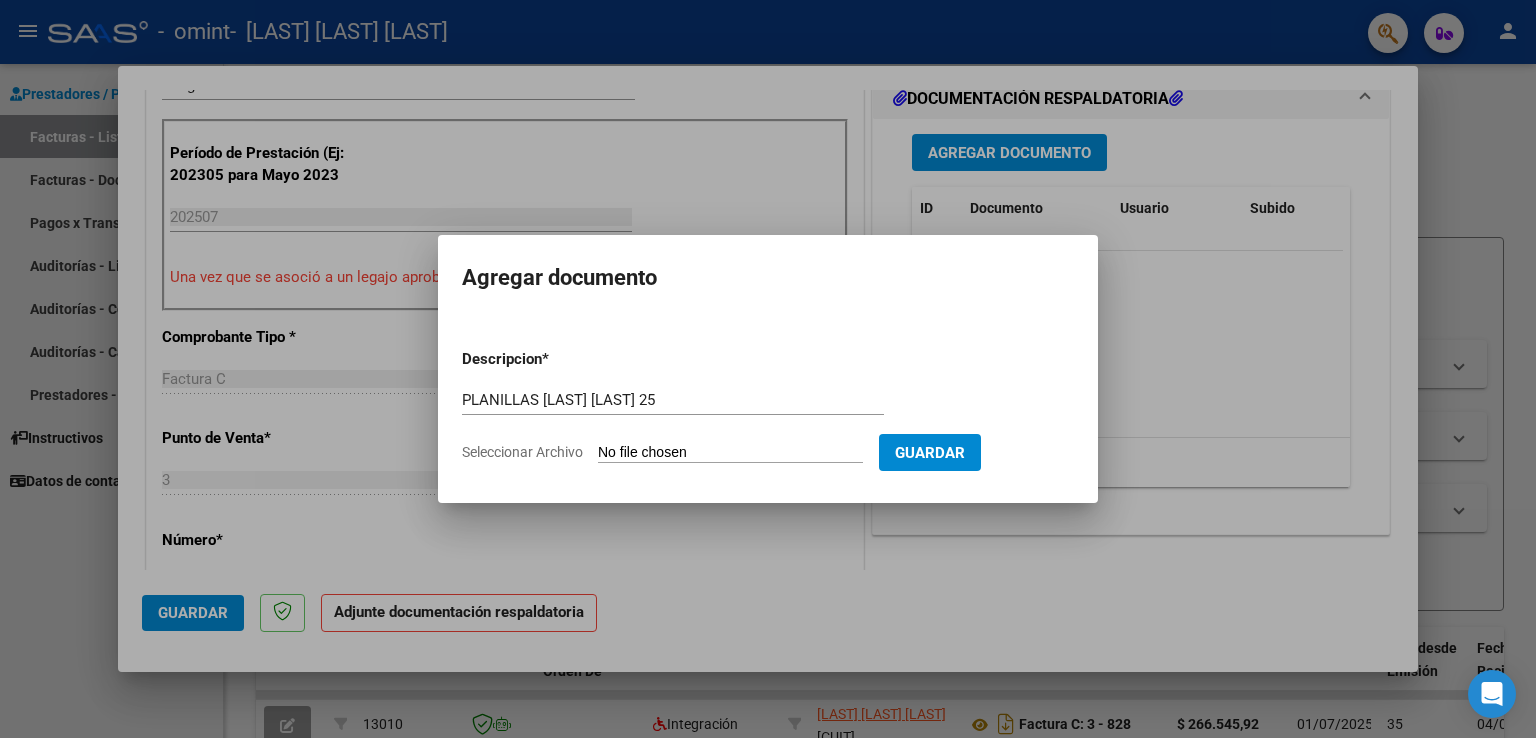 click on "Seleccionar Archivo" at bounding box center (730, 453) 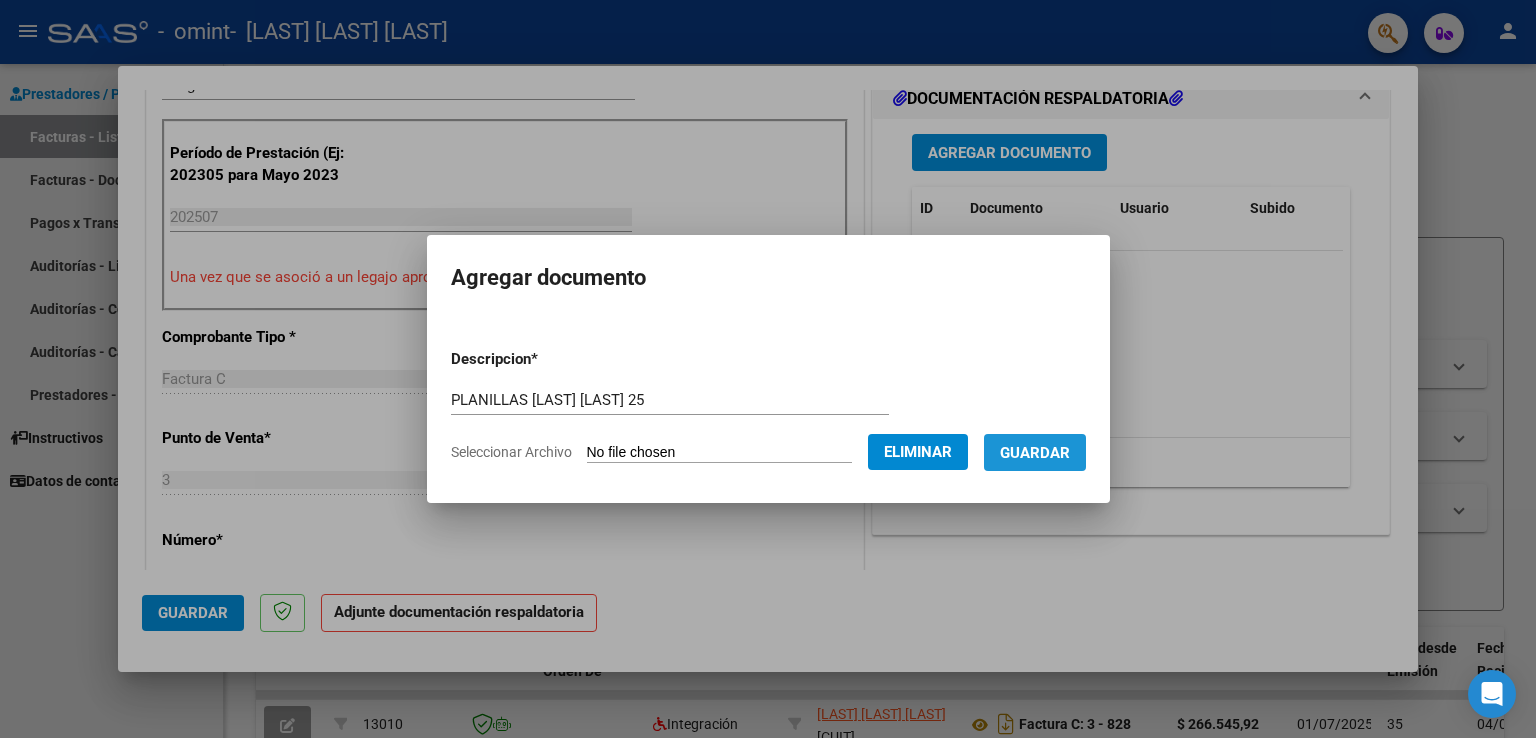 click on "Guardar" at bounding box center (1035, 452) 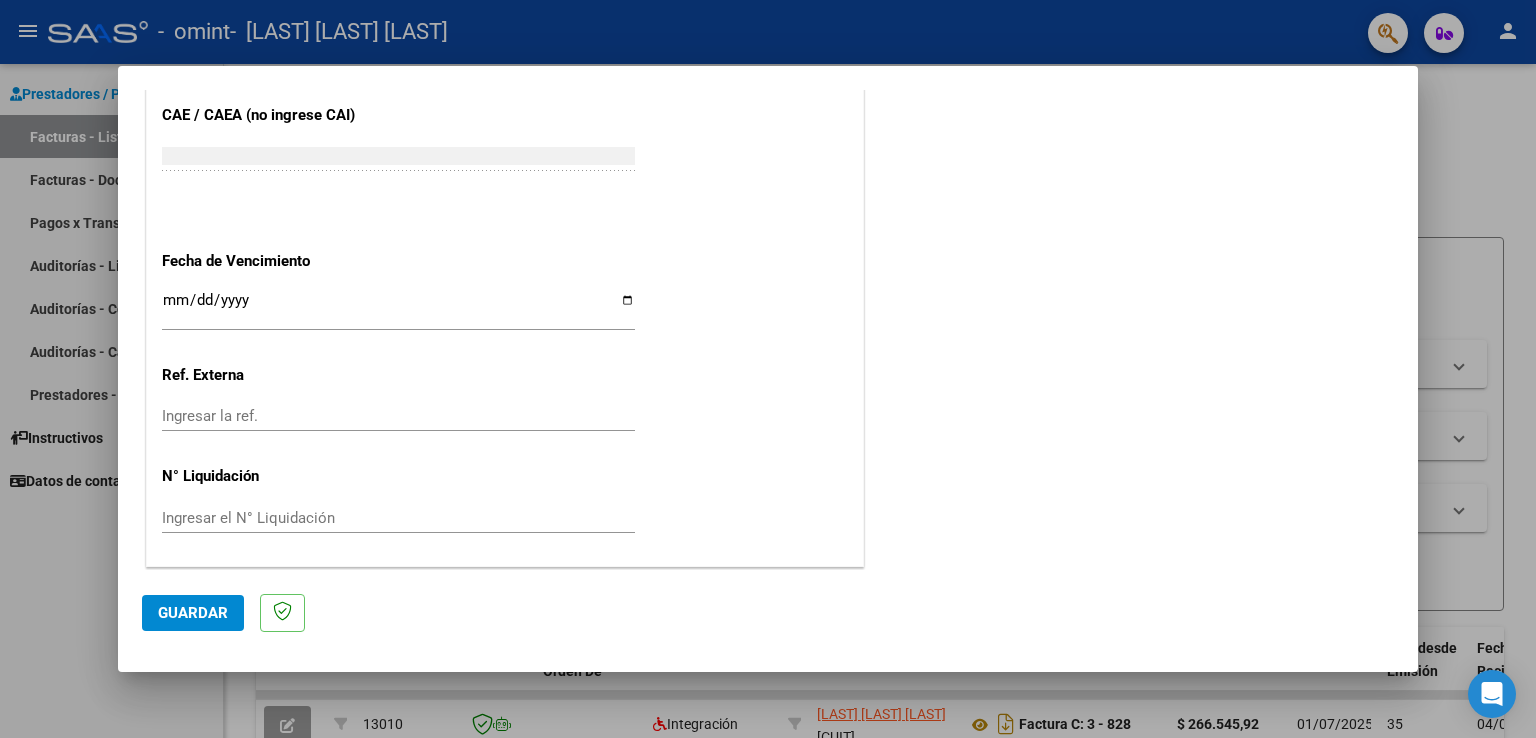 scroll, scrollTop: 494, scrollLeft: 0, axis: vertical 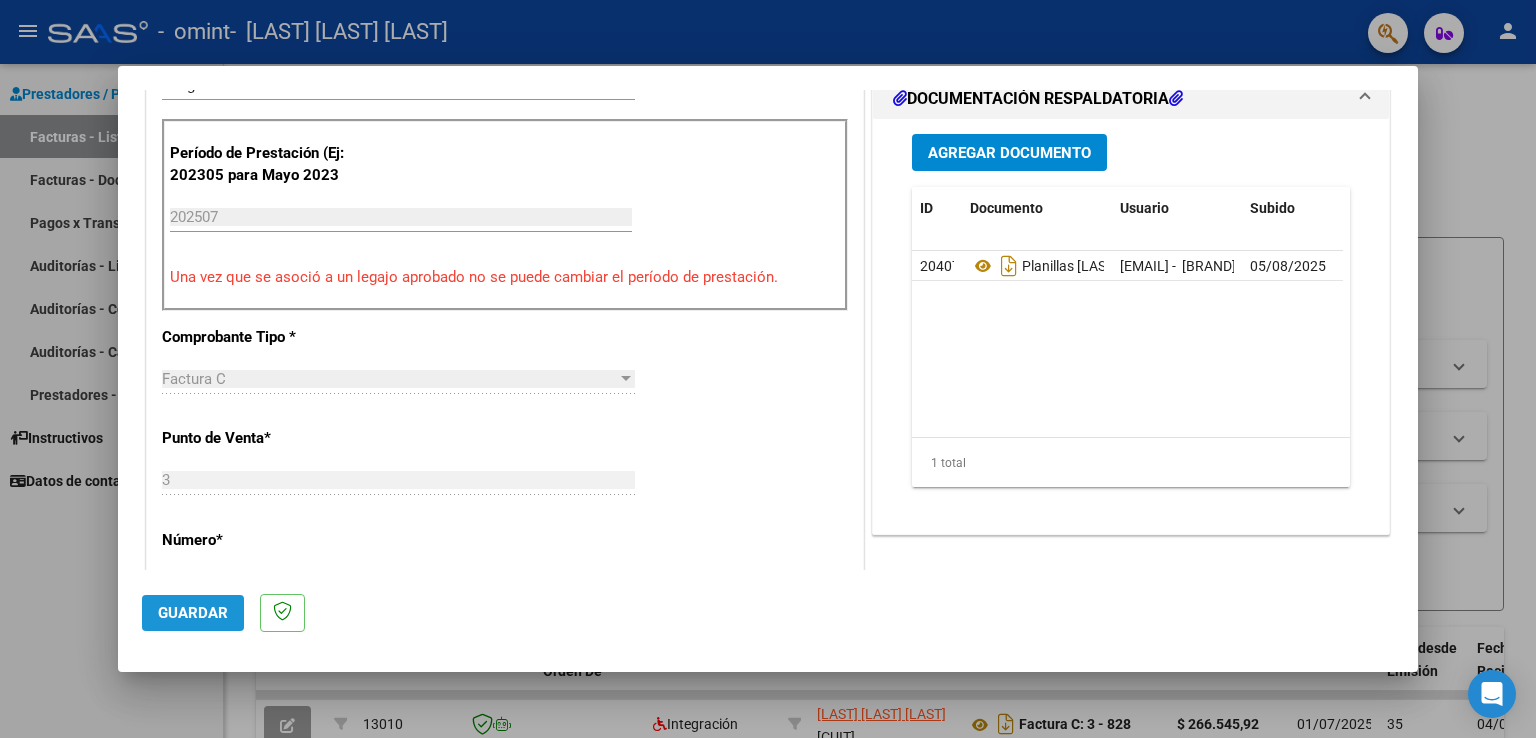 click on "Guardar" 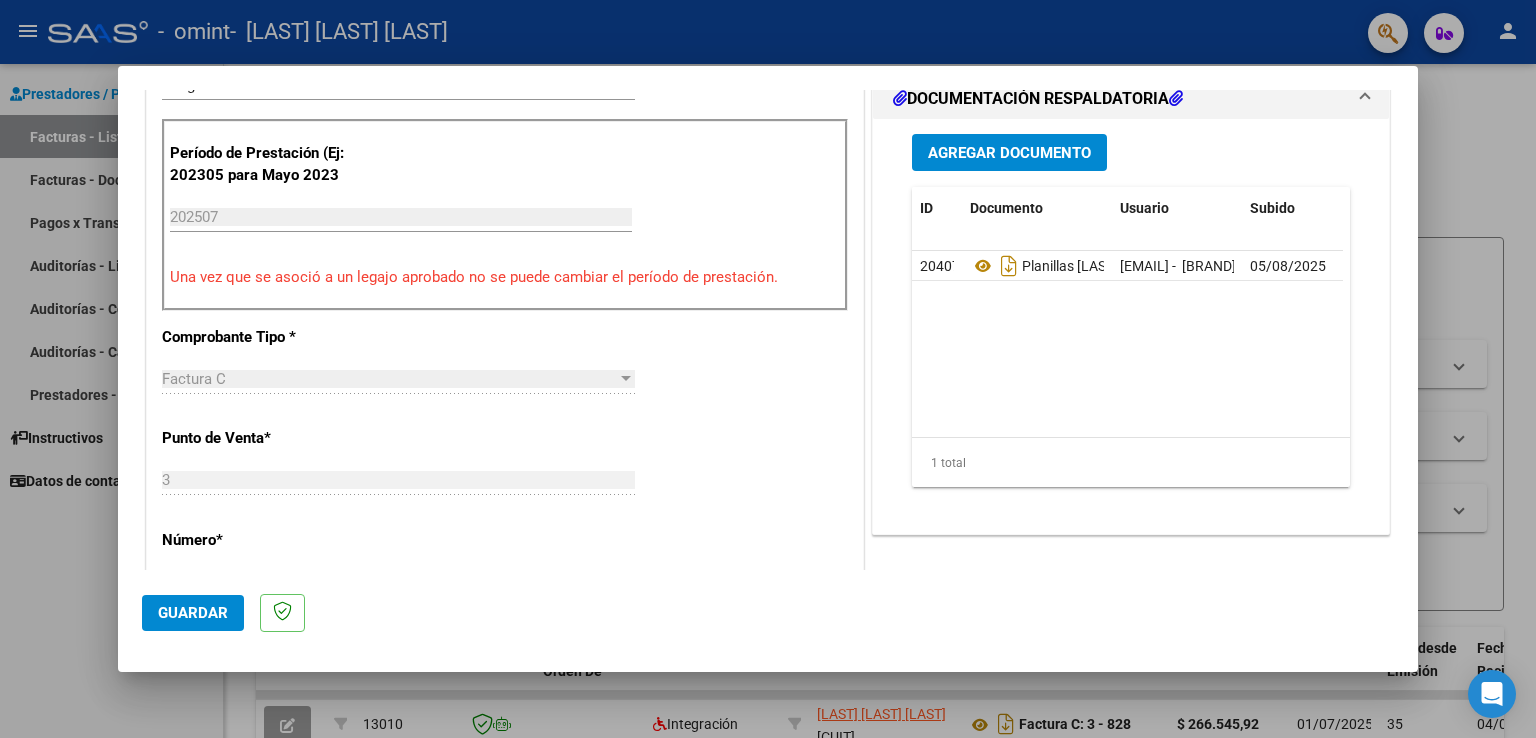 click at bounding box center (768, 369) 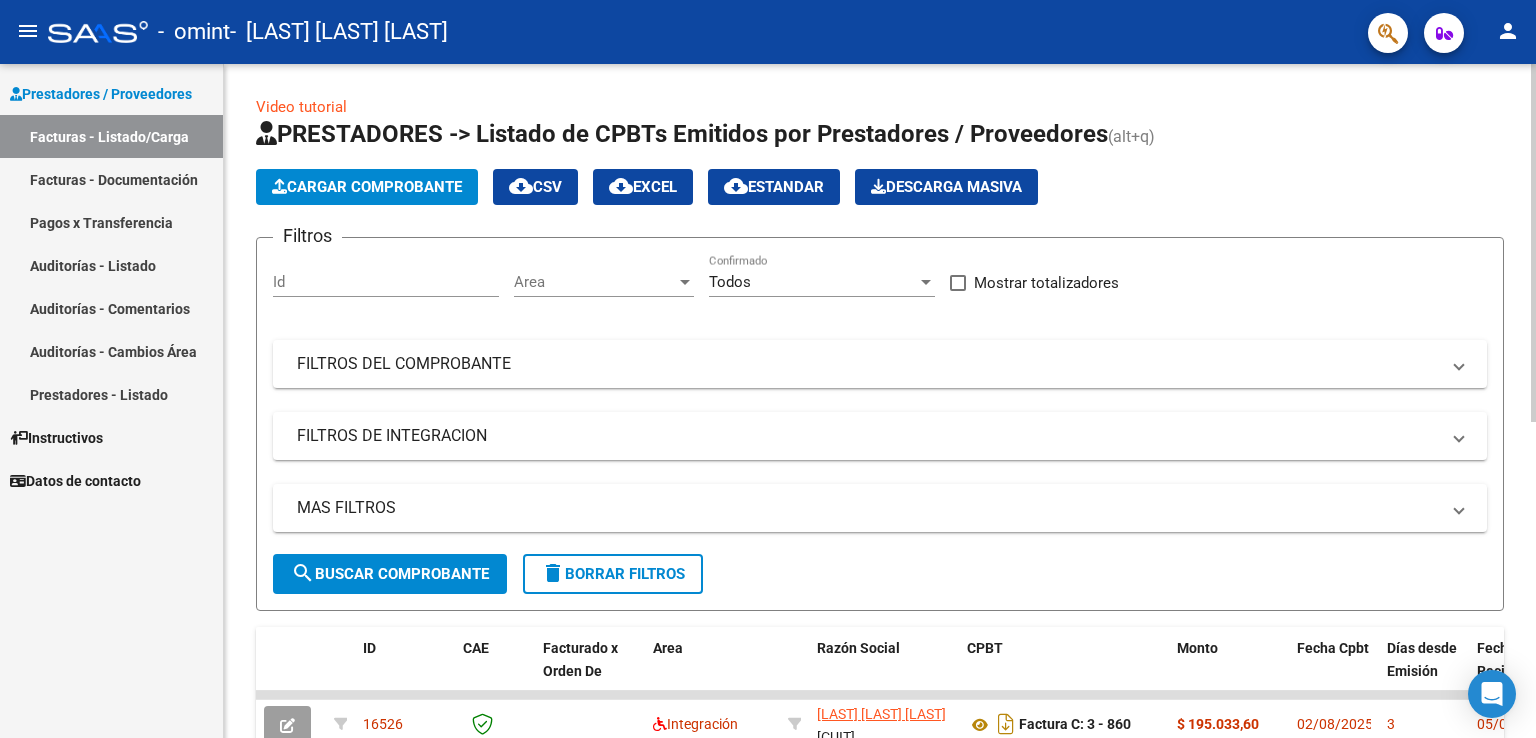 click on "Cargar Comprobante" 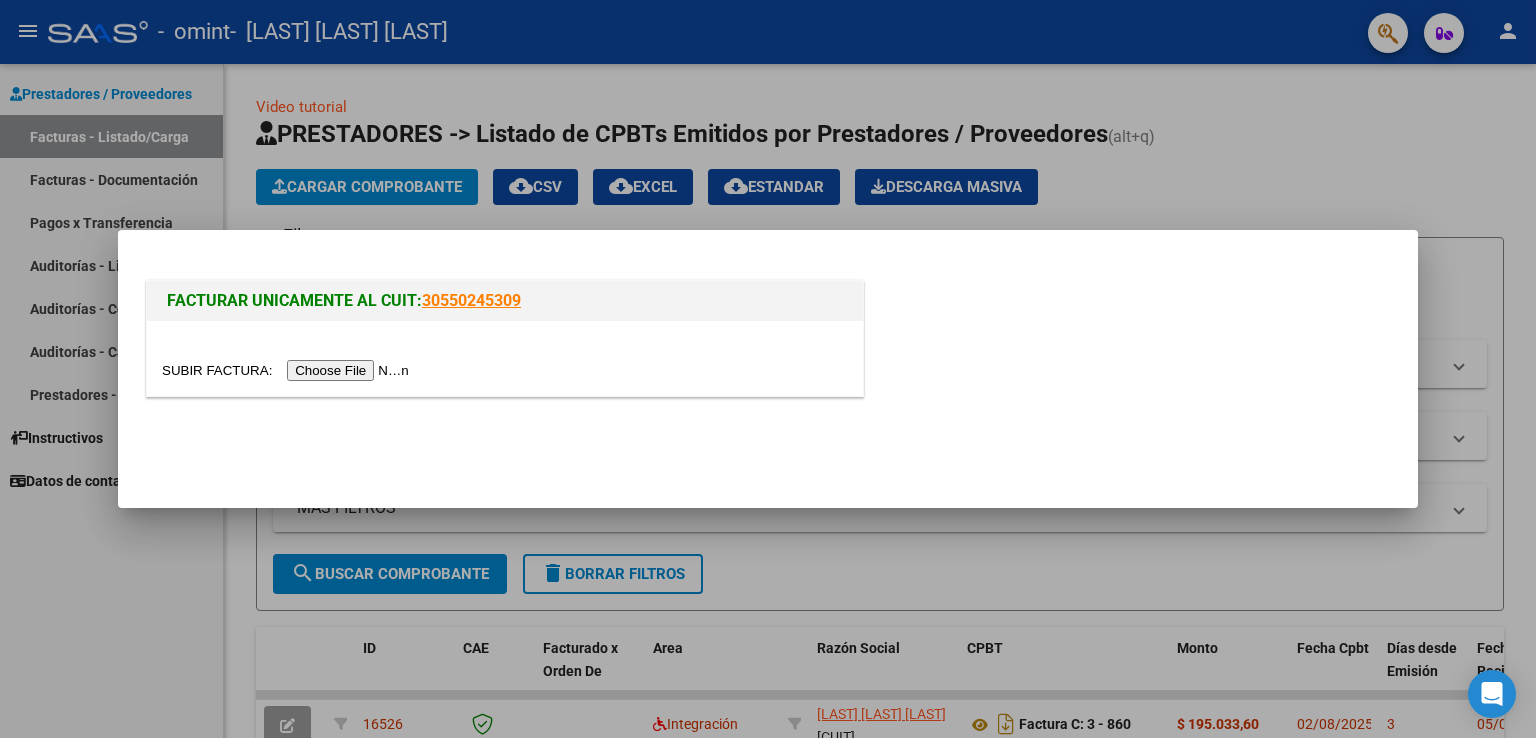 click at bounding box center (288, 370) 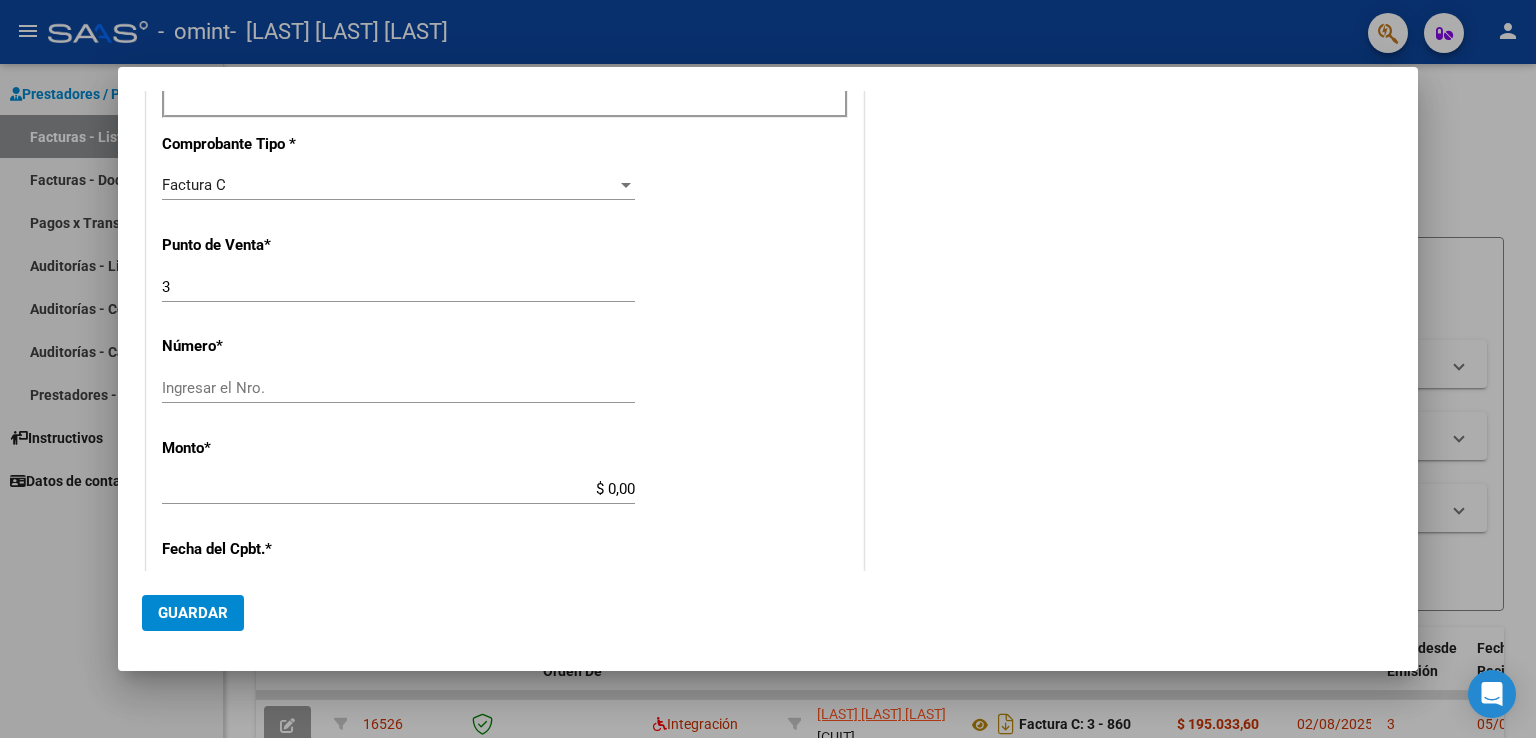 scroll, scrollTop: 0, scrollLeft: 0, axis: both 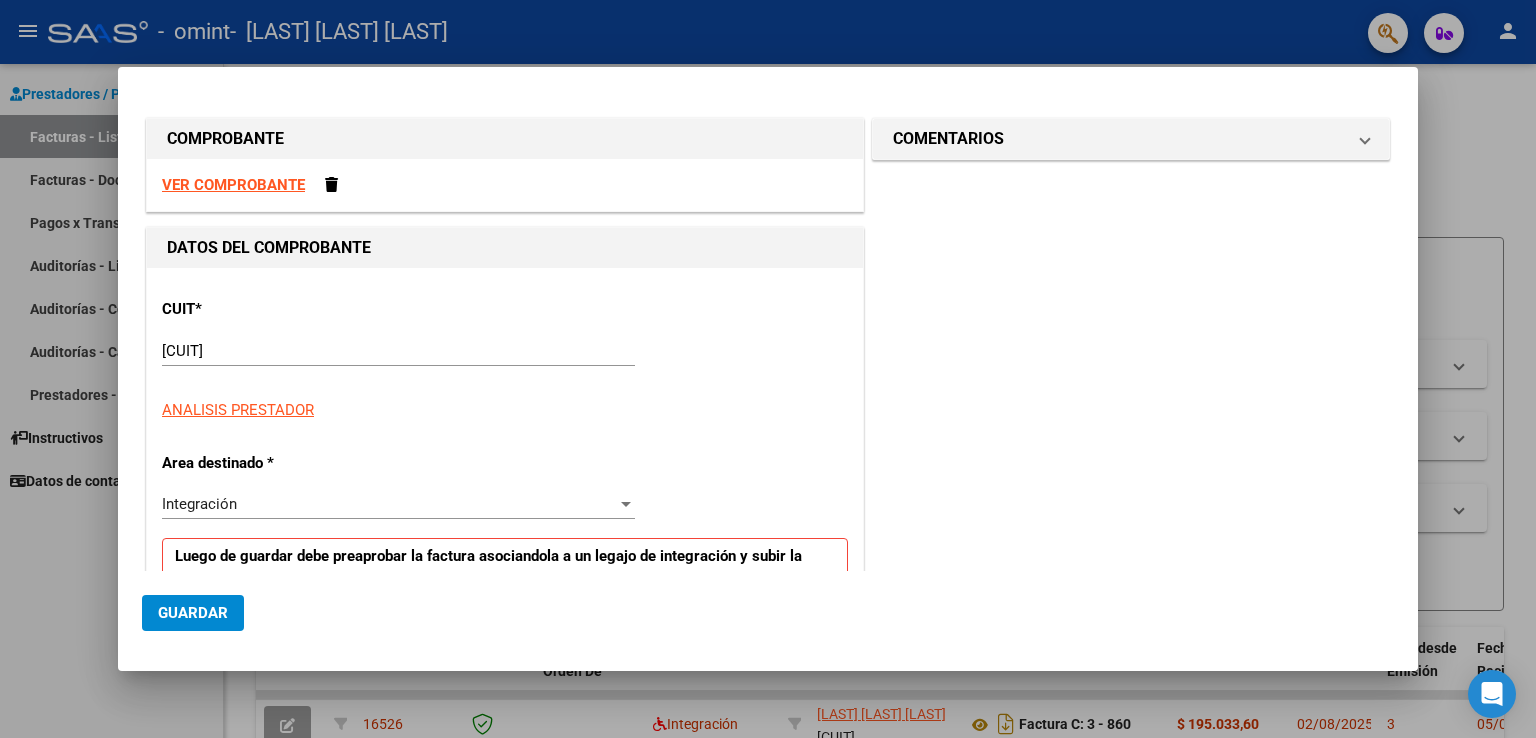 click on "VER COMPROBANTE" at bounding box center (233, 185) 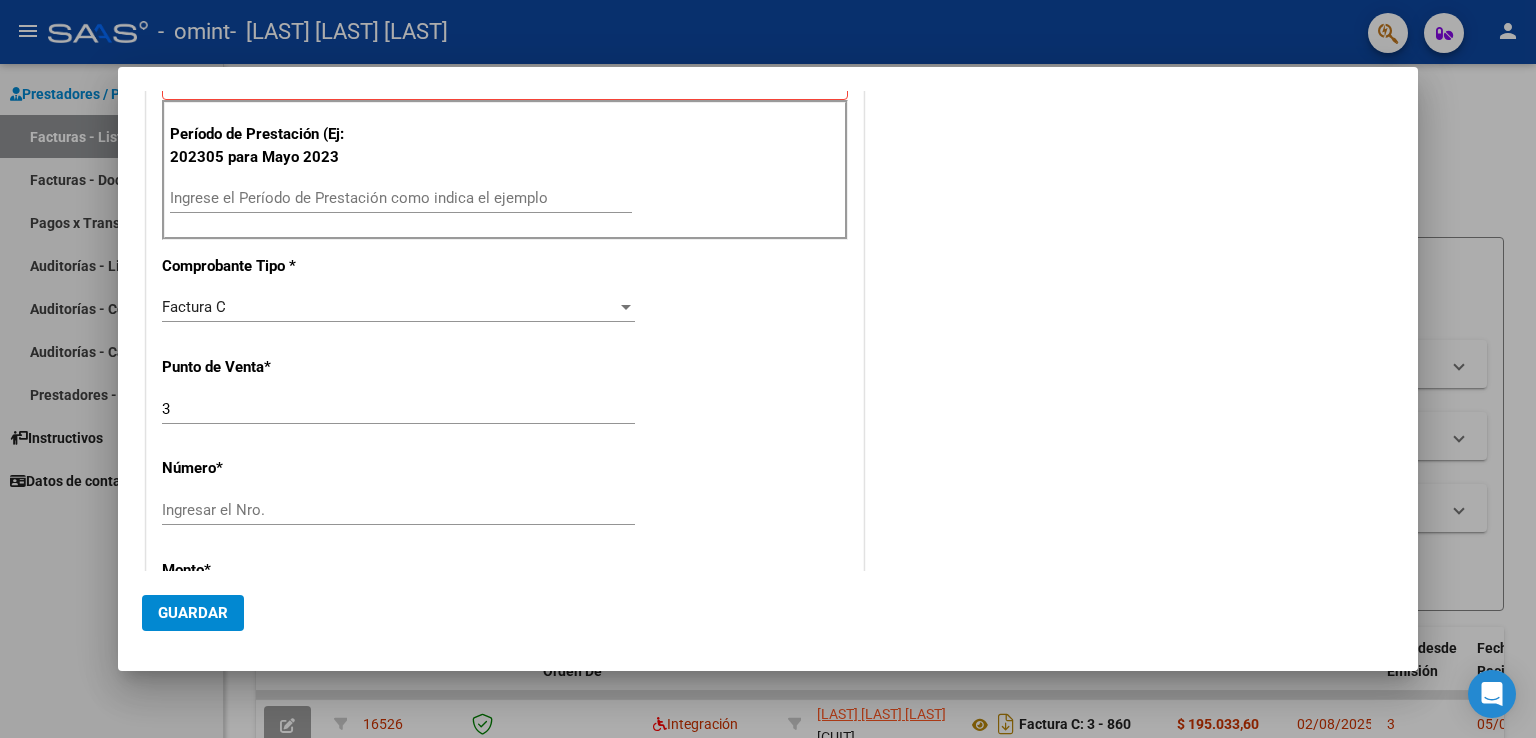 scroll, scrollTop: 508, scrollLeft: 0, axis: vertical 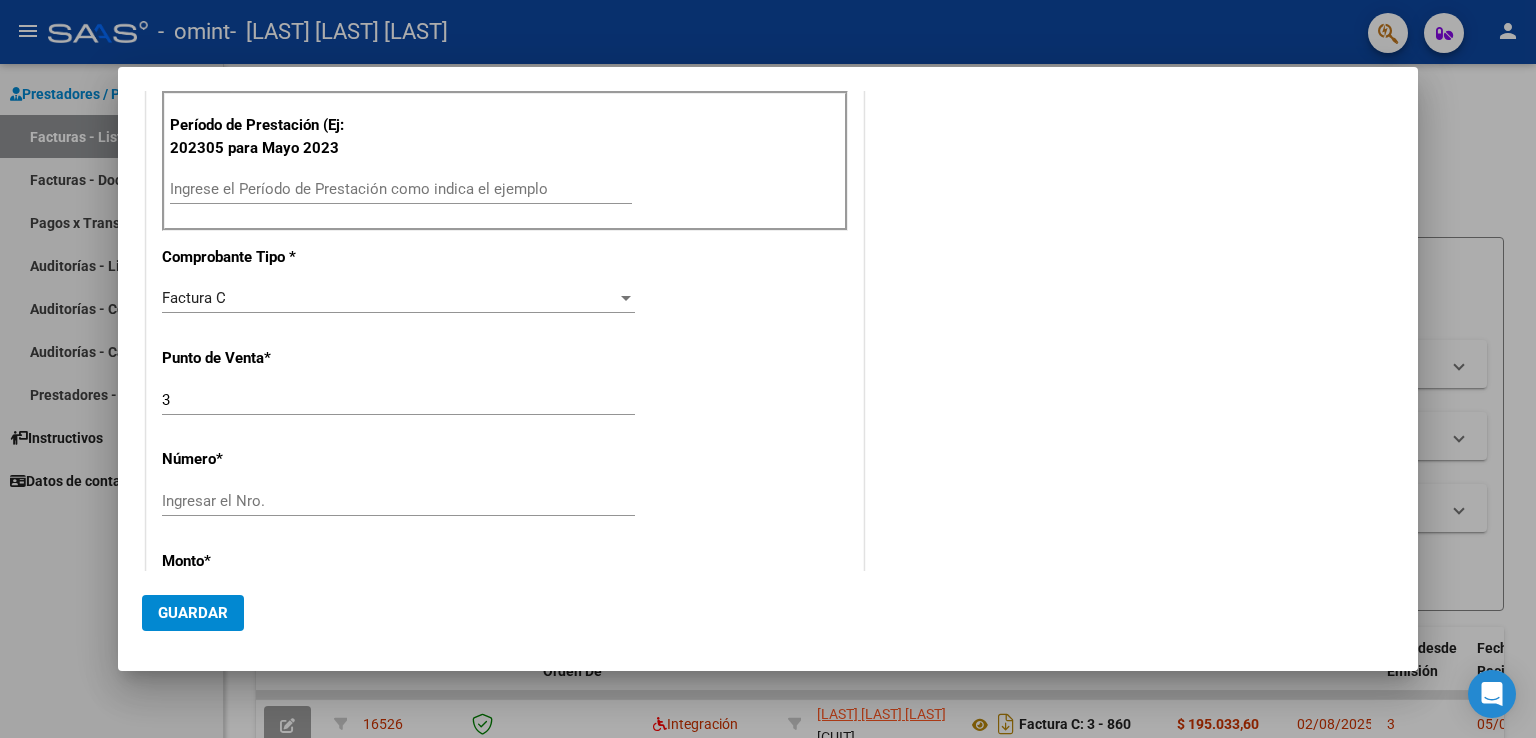 click on "Ingrese el Período de Prestación como indica el ejemplo" at bounding box center [401, 189] 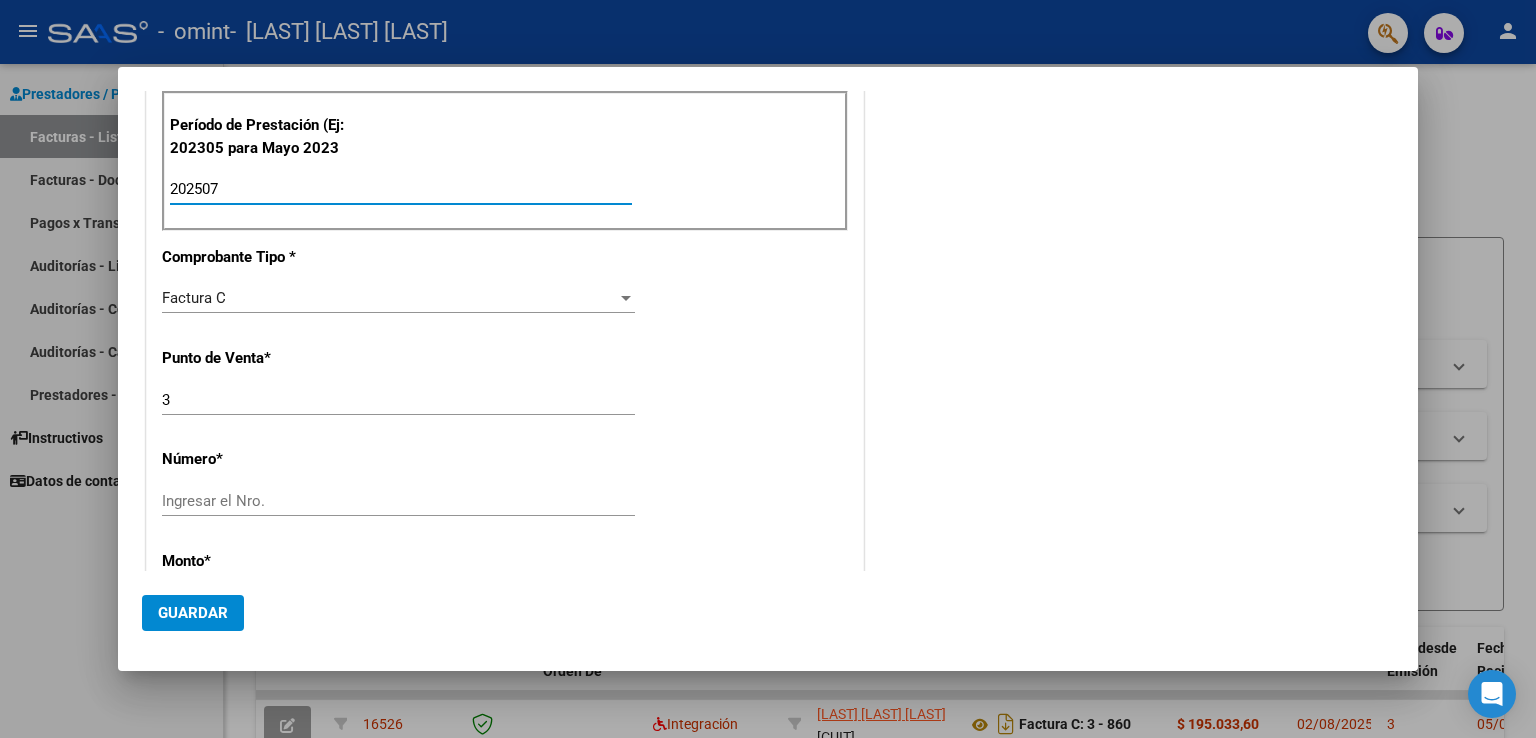 type on "202507" 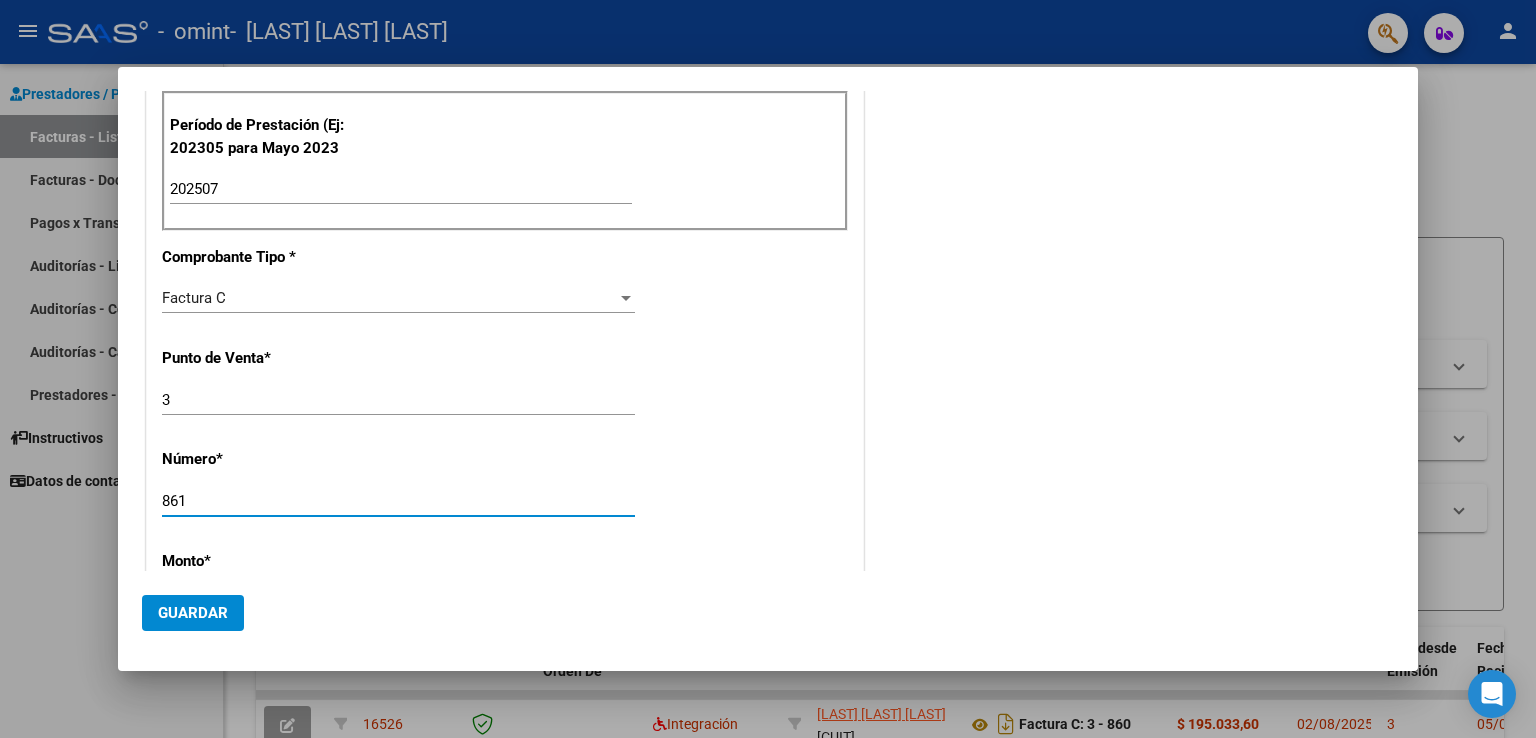 type on "861" 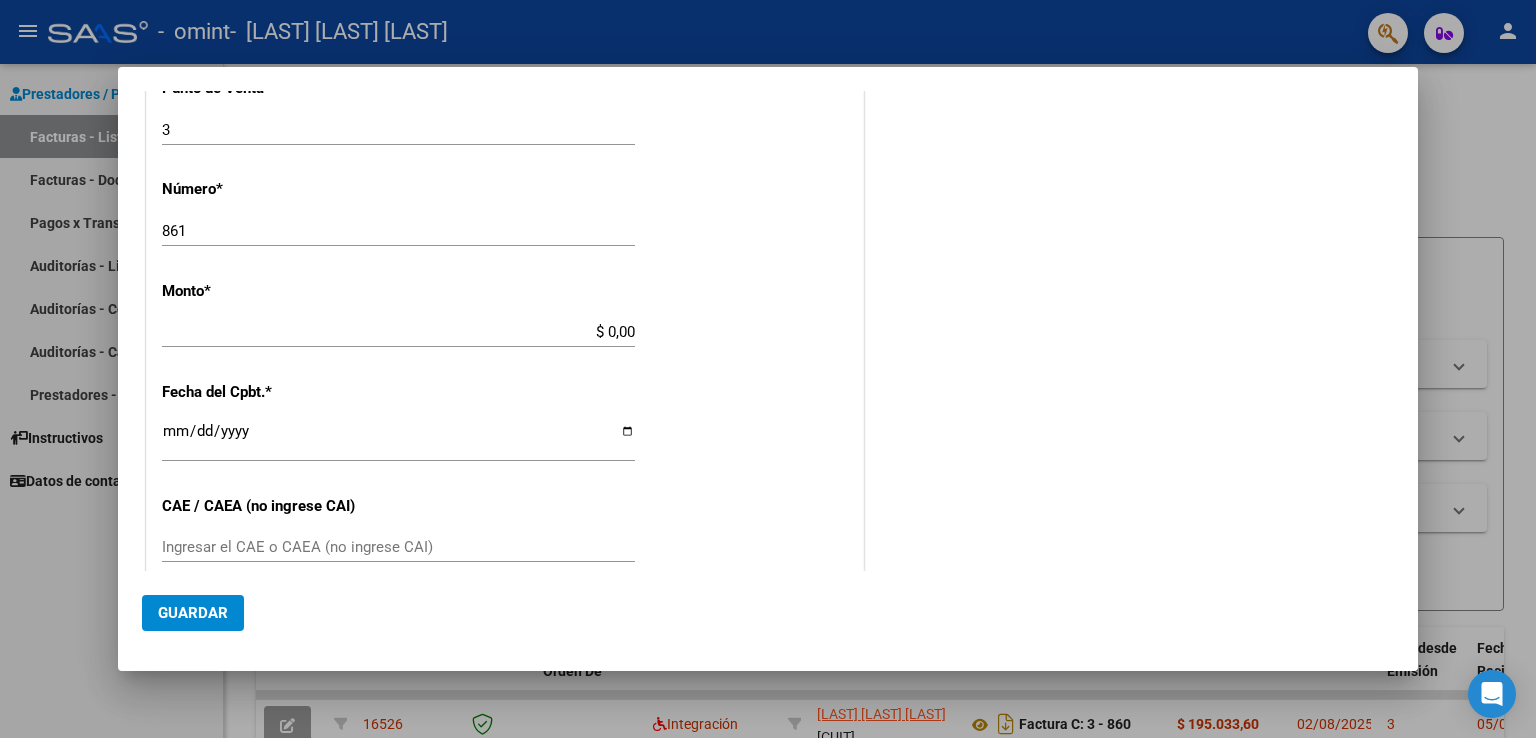 scroll, scrollTop: 781, scrollLeft: 0, axis: vertical 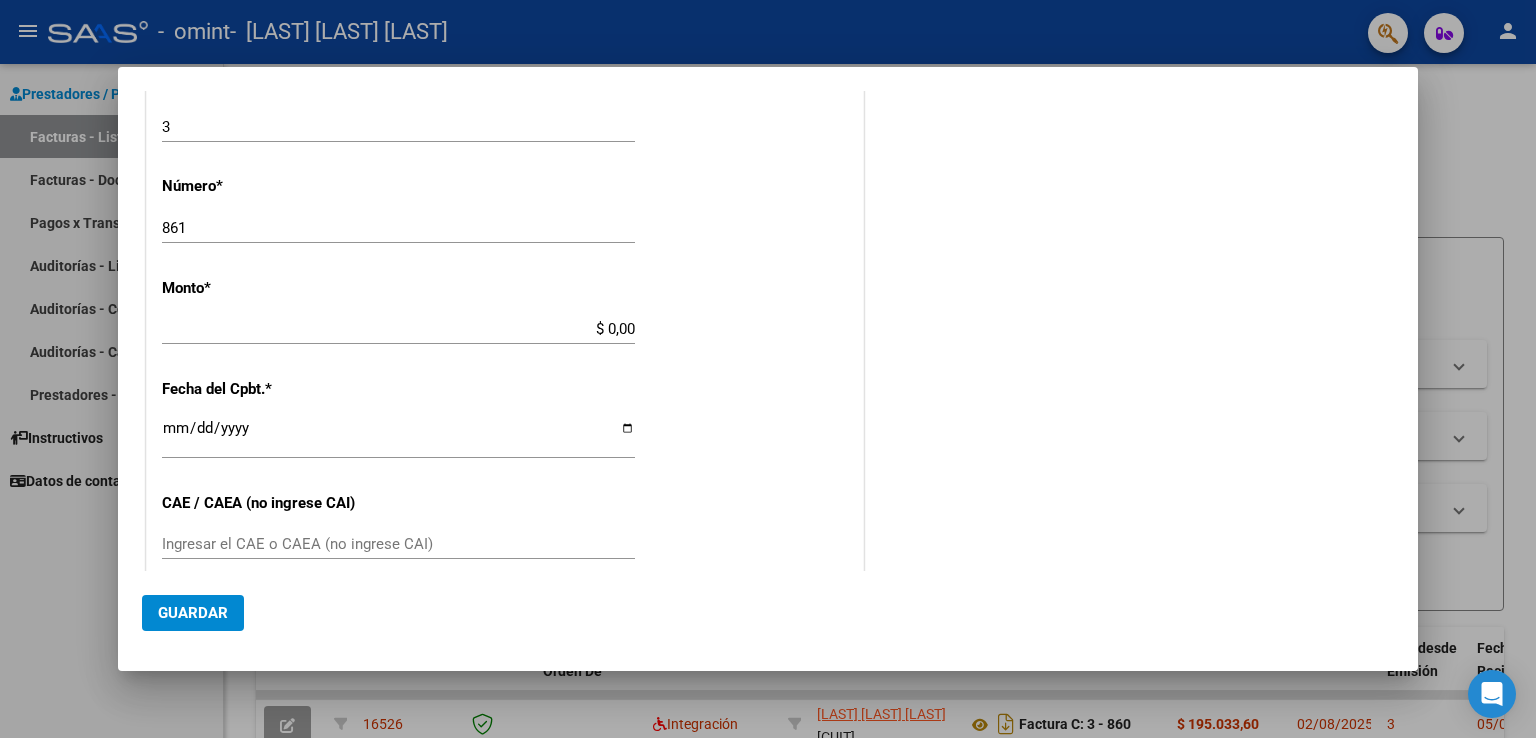 click on "$ 0,00 Ingresar el monto" 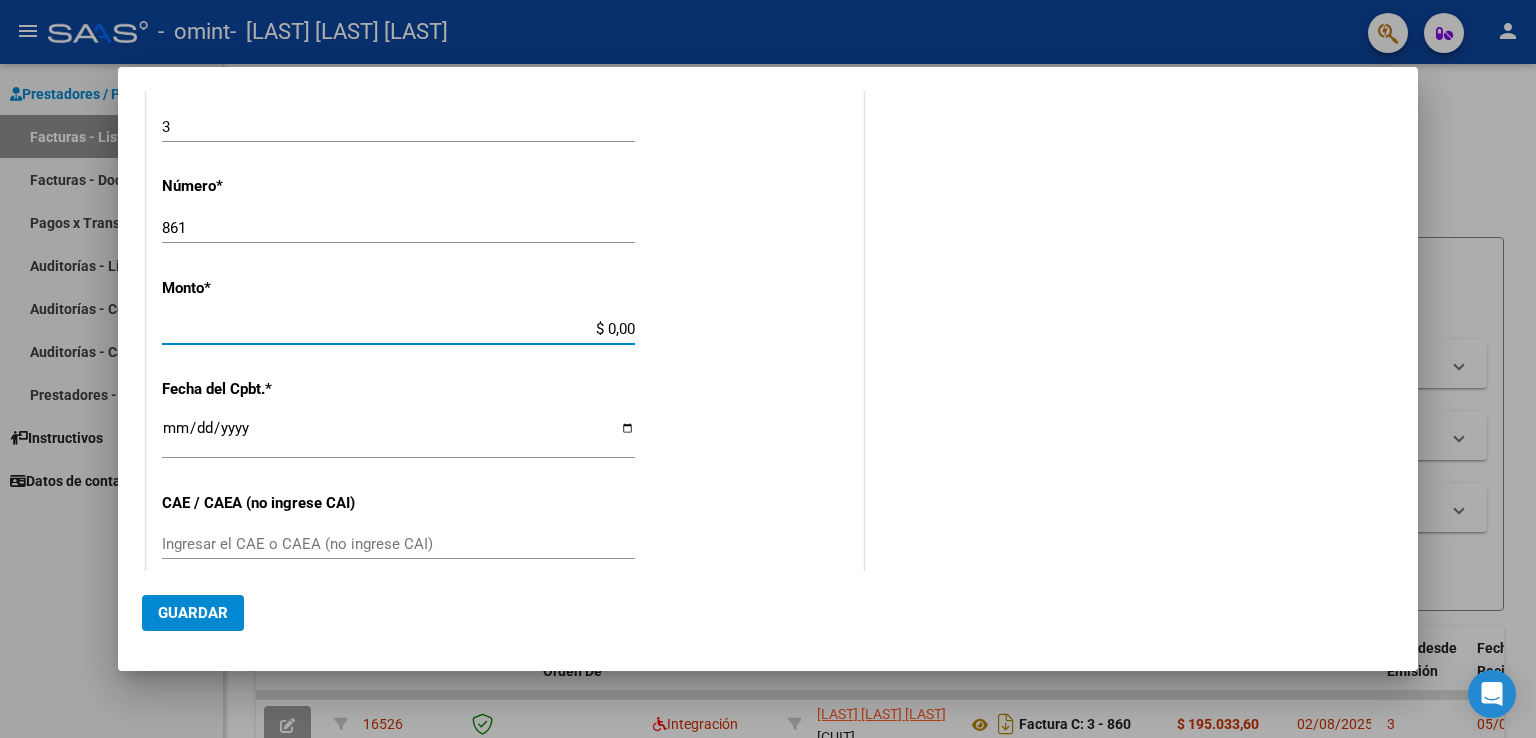scroll, scrollTop: 768, scrollLeft: 0, axis: vertical 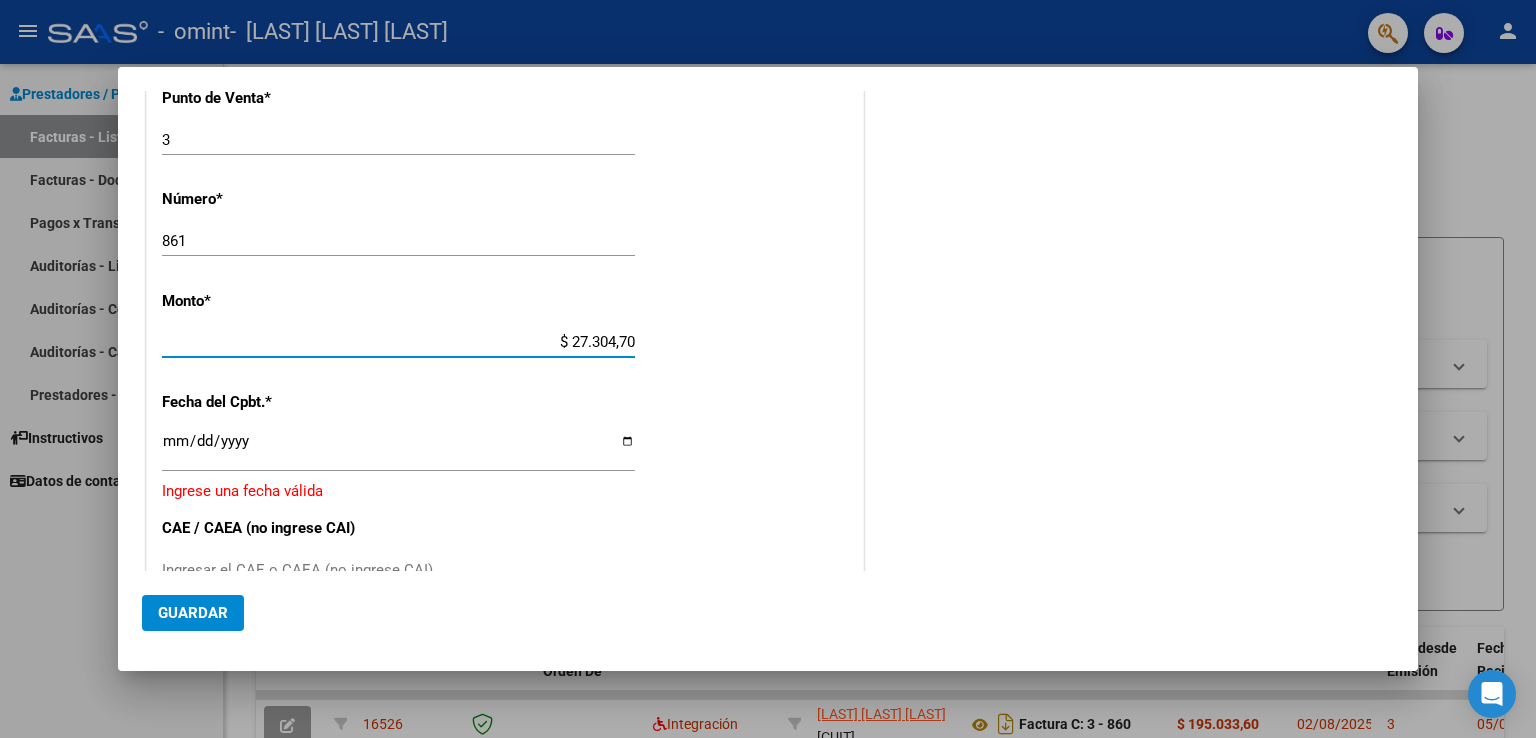 type on "$ 273.047,04" 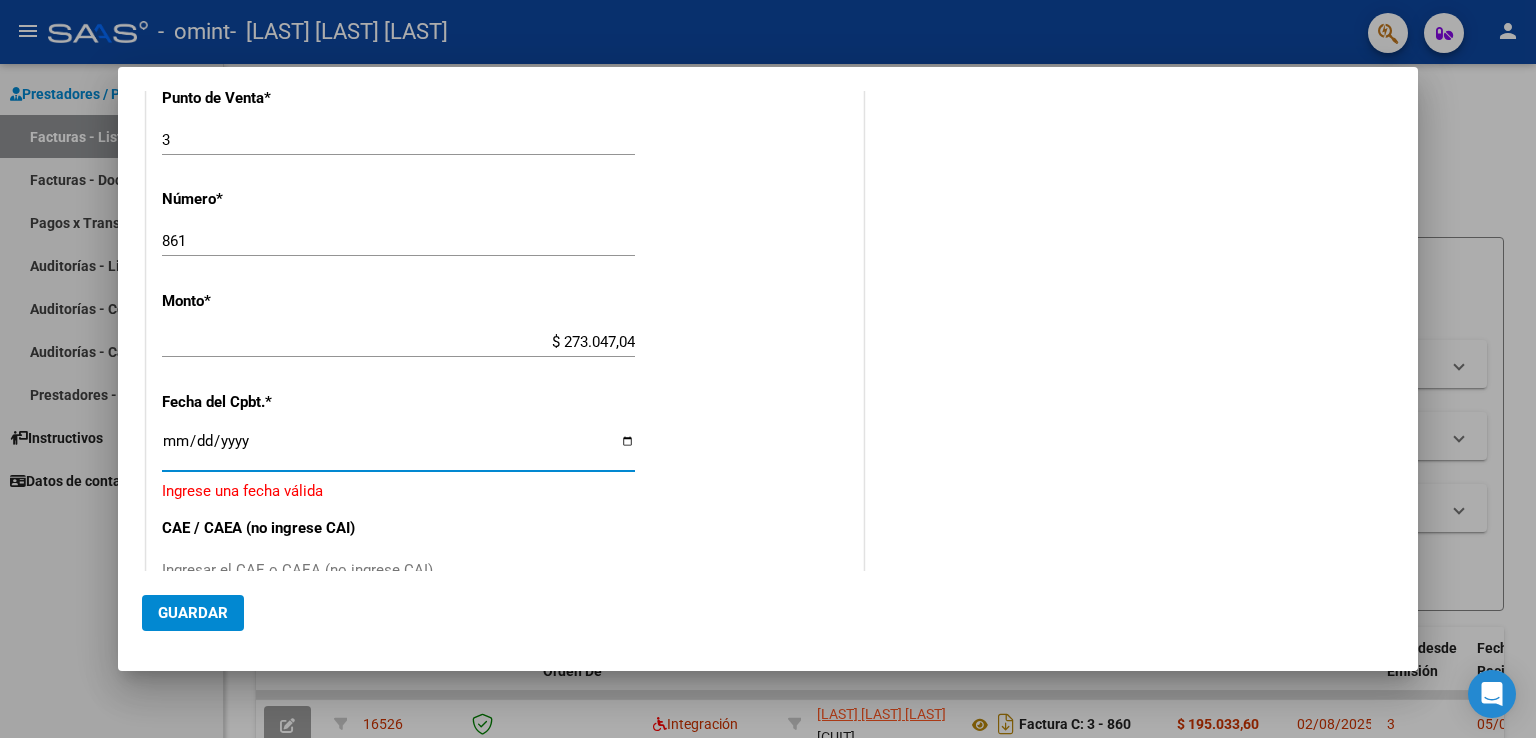 click on "Ingresar la fecha" at bounding box center (398, 449) 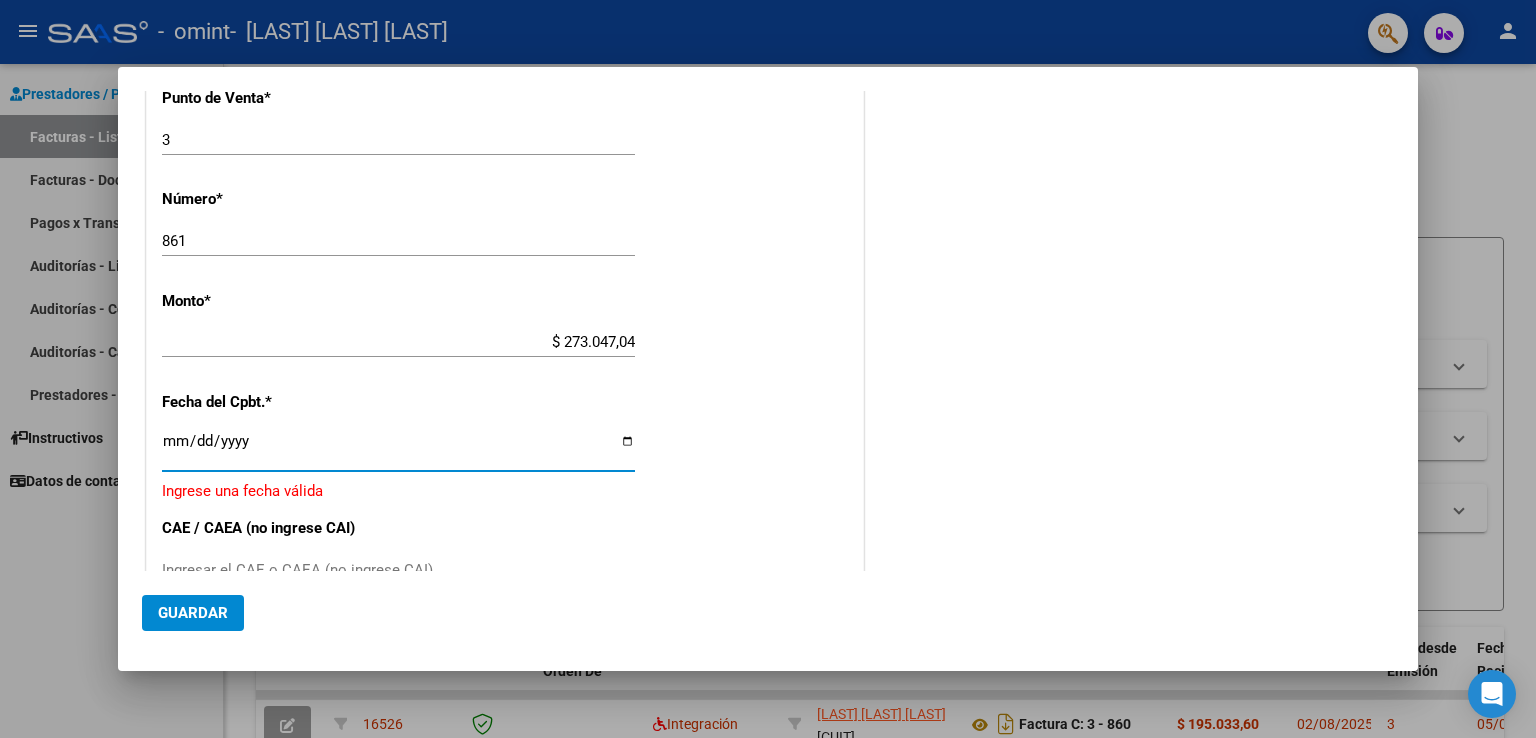 click on "Ingresar la fecha" at bounding box center [398, 449] 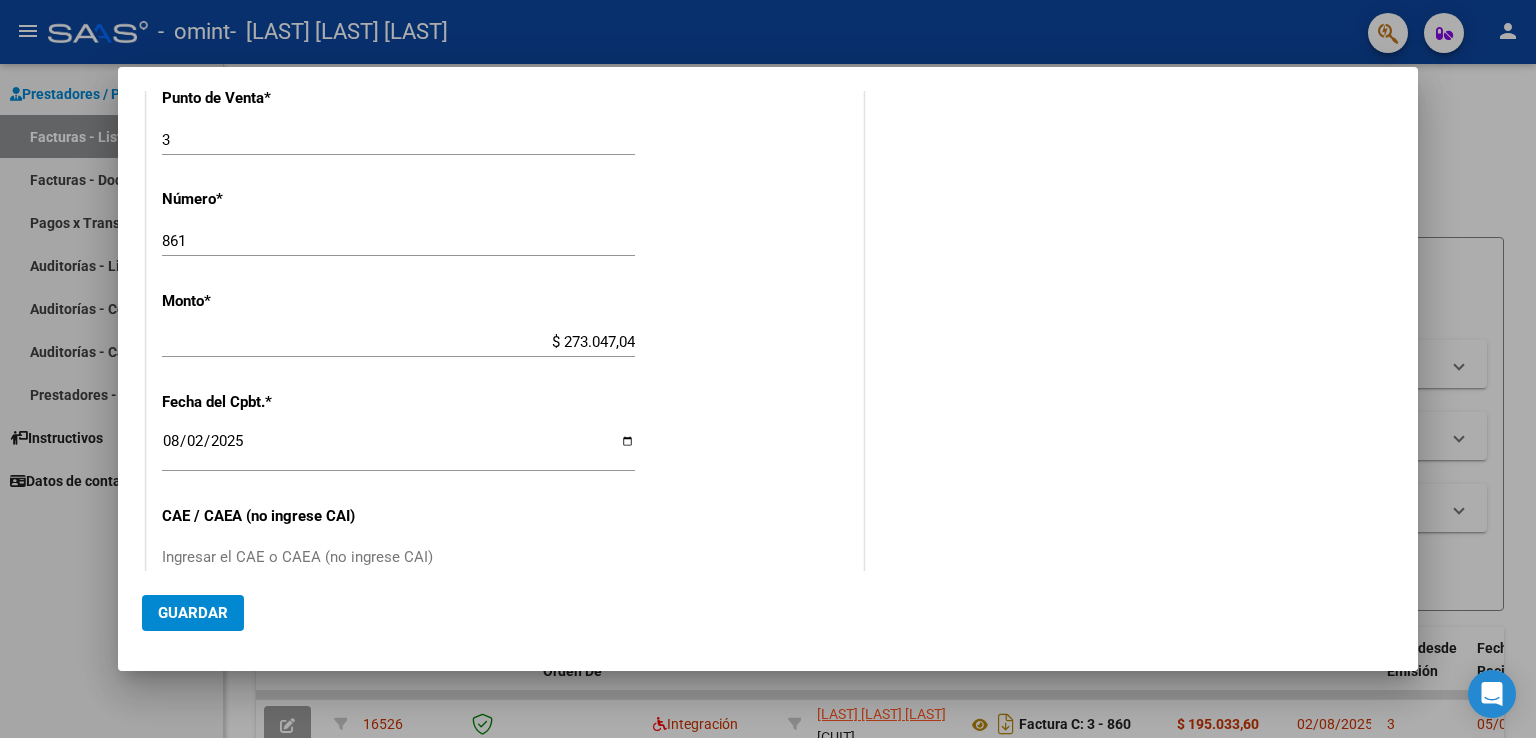 click on "Ingresar el CAE o CAEA (no ingrese CAI)" 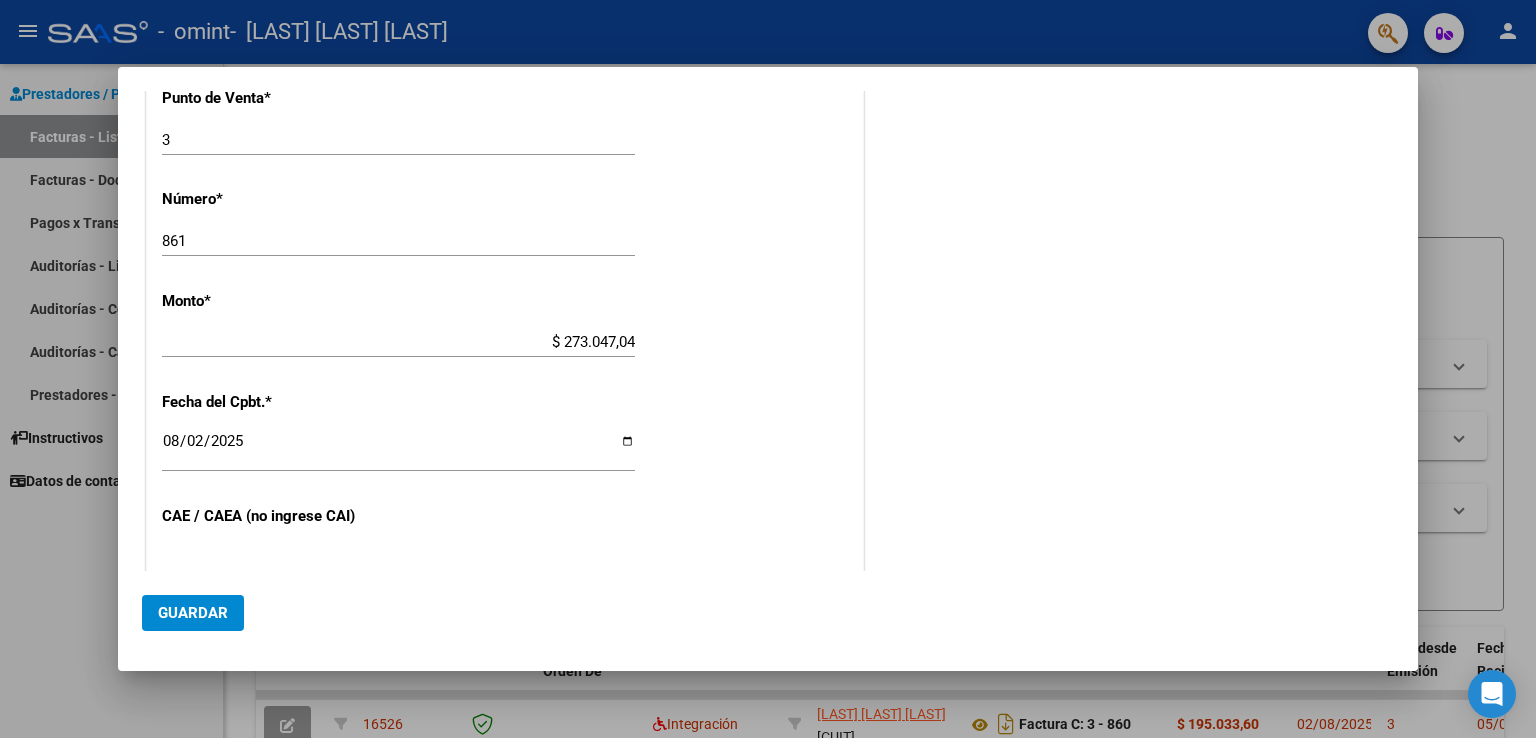 type on "[NUMBER]" 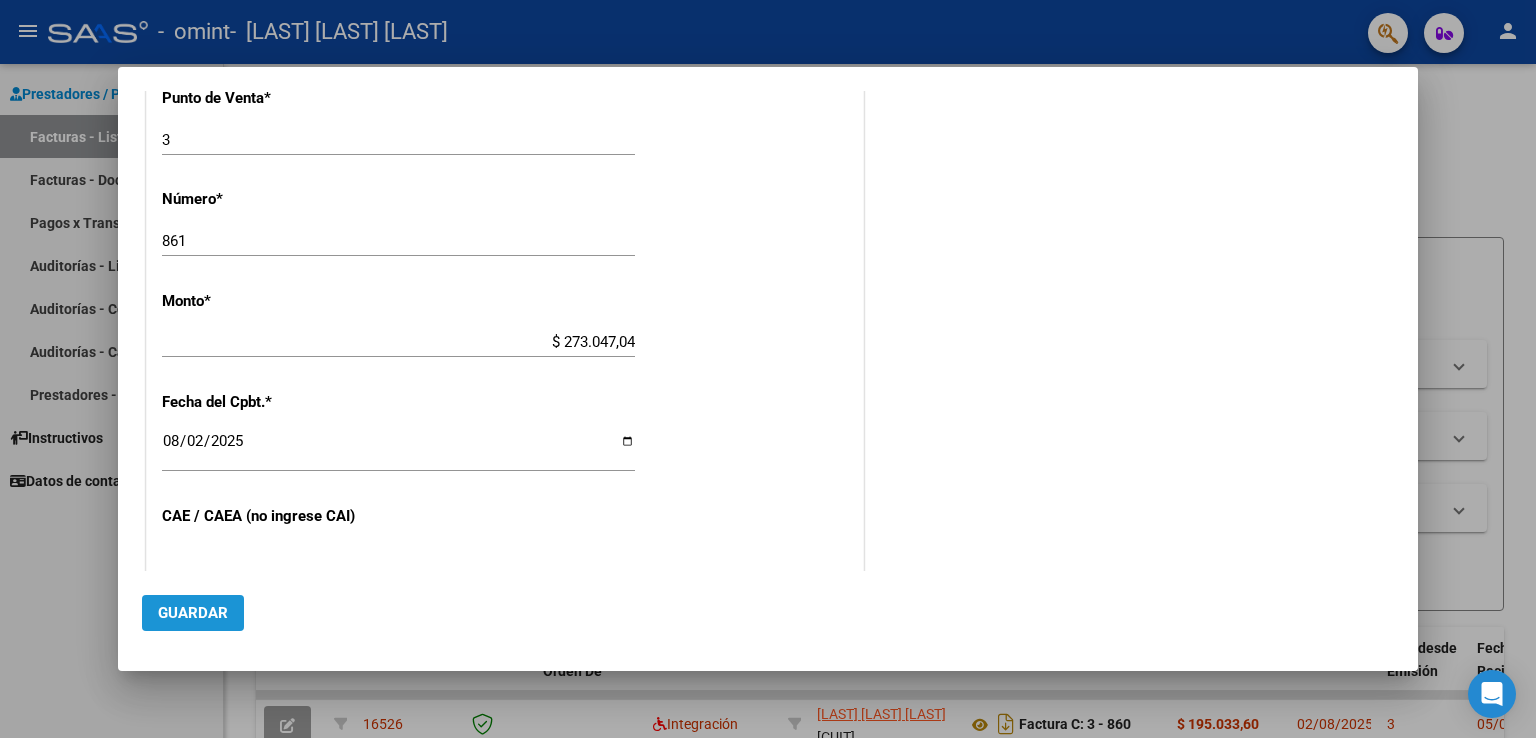 click on "Guardar" 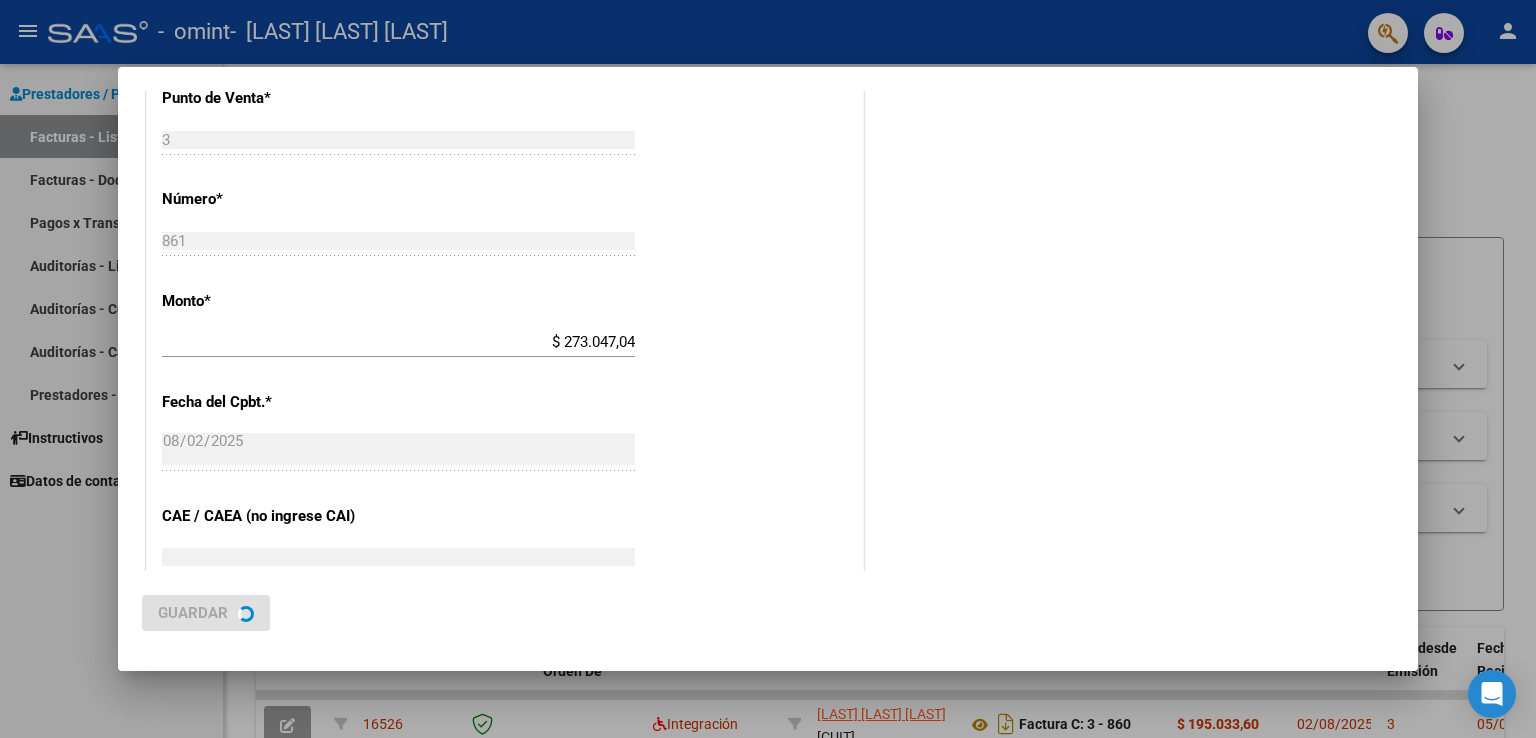 scroll, scrollTop: 0, scrollLeft: 0, axis: both 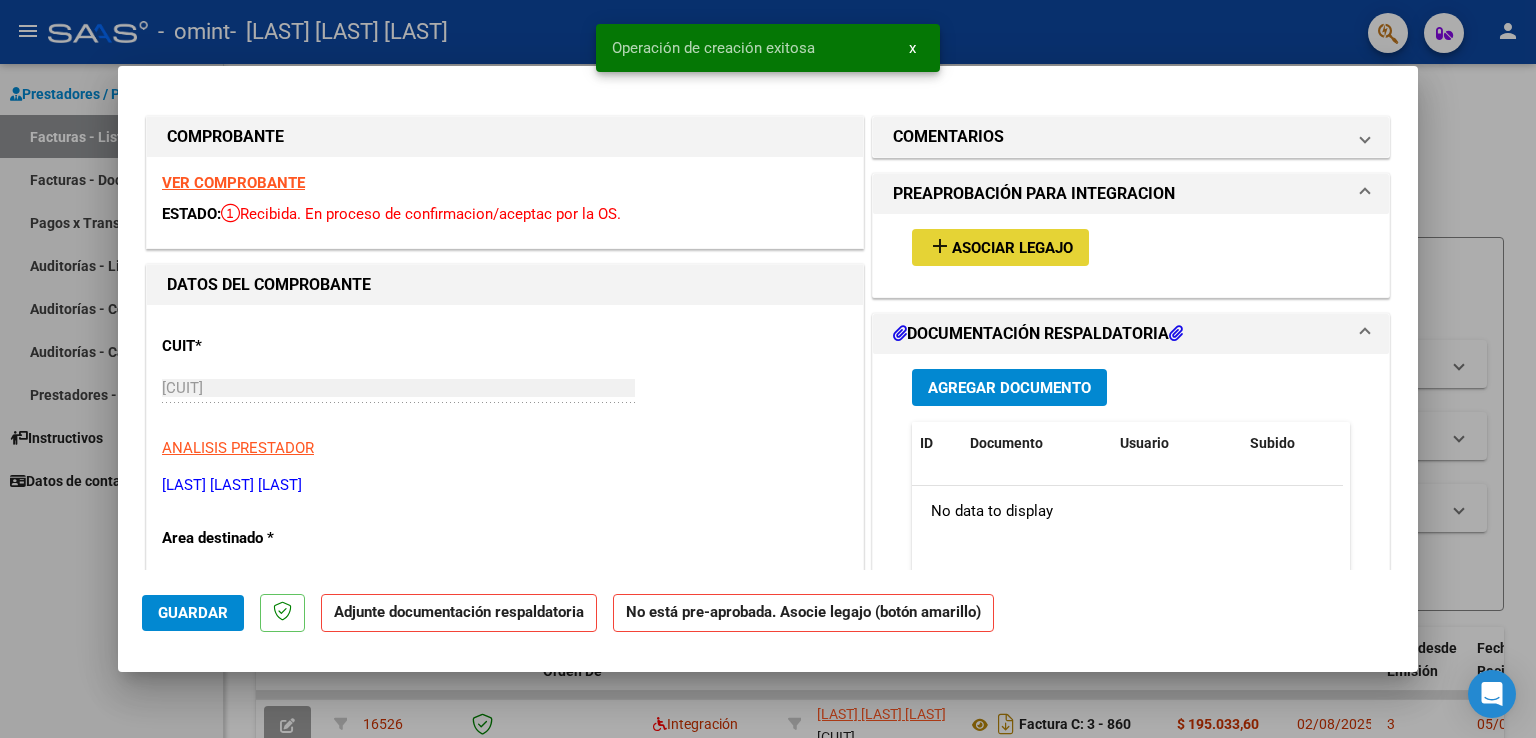 click on "Asociar Legajo" at bounding box center (1012, 248) 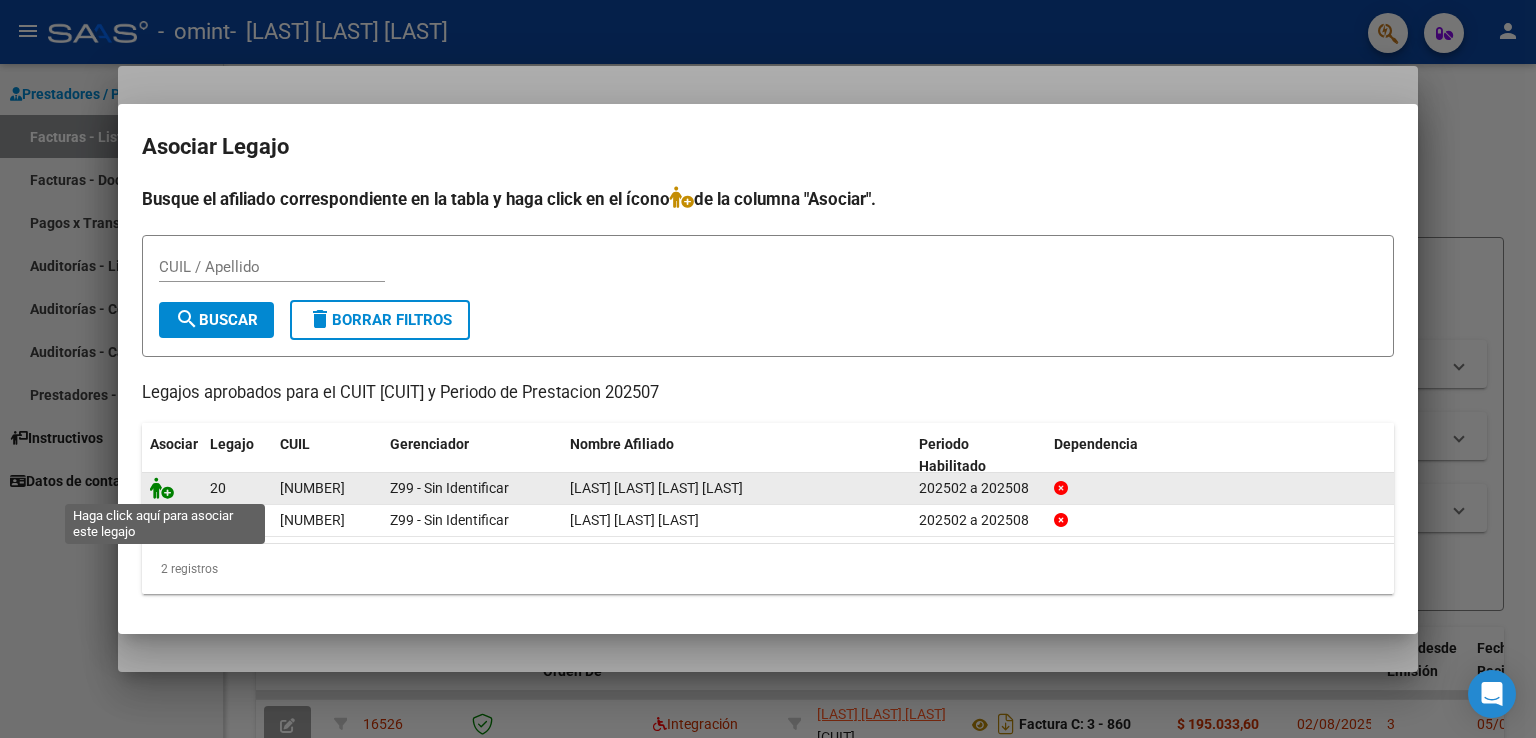 click 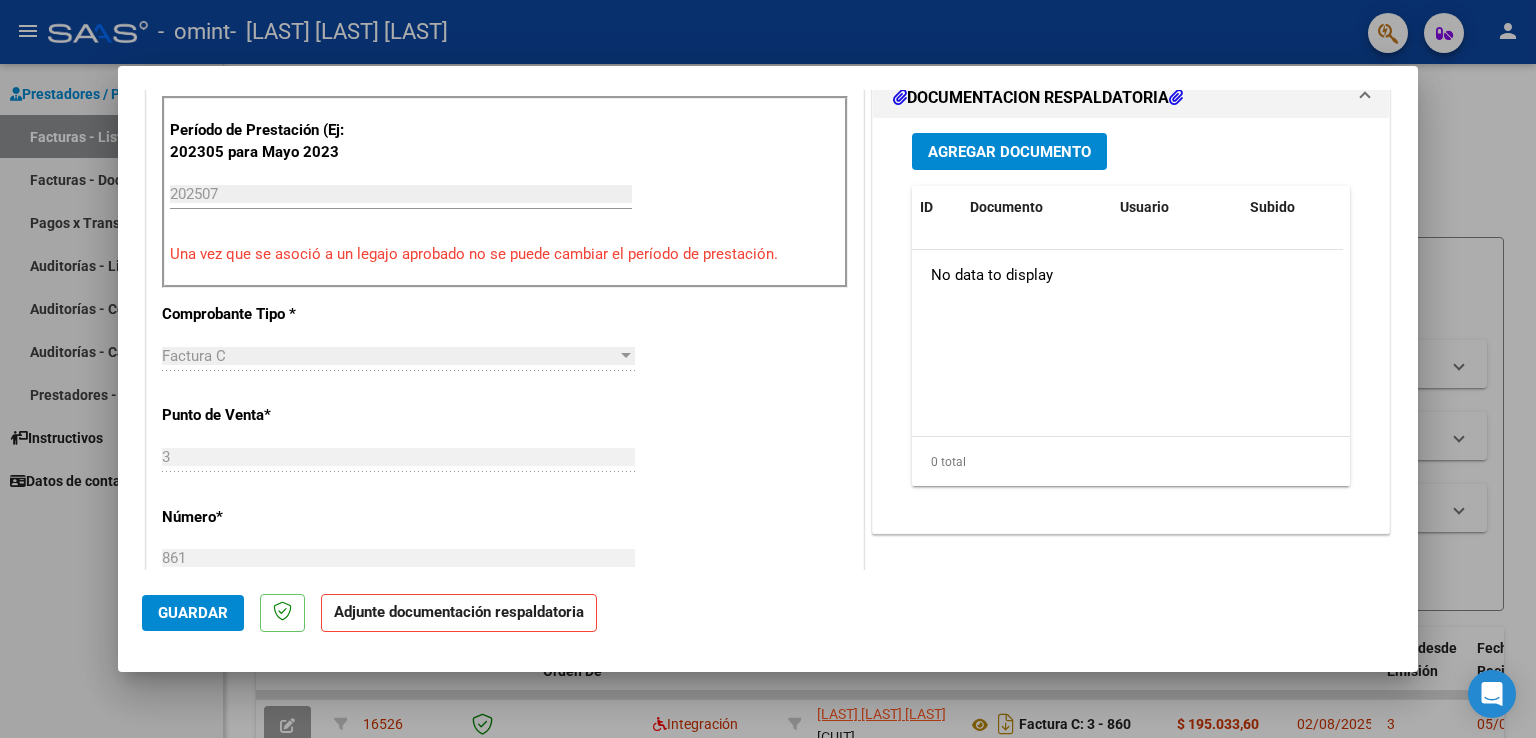 scroll, scrollTop: 468, scrollLeft: 0, axis: vertical 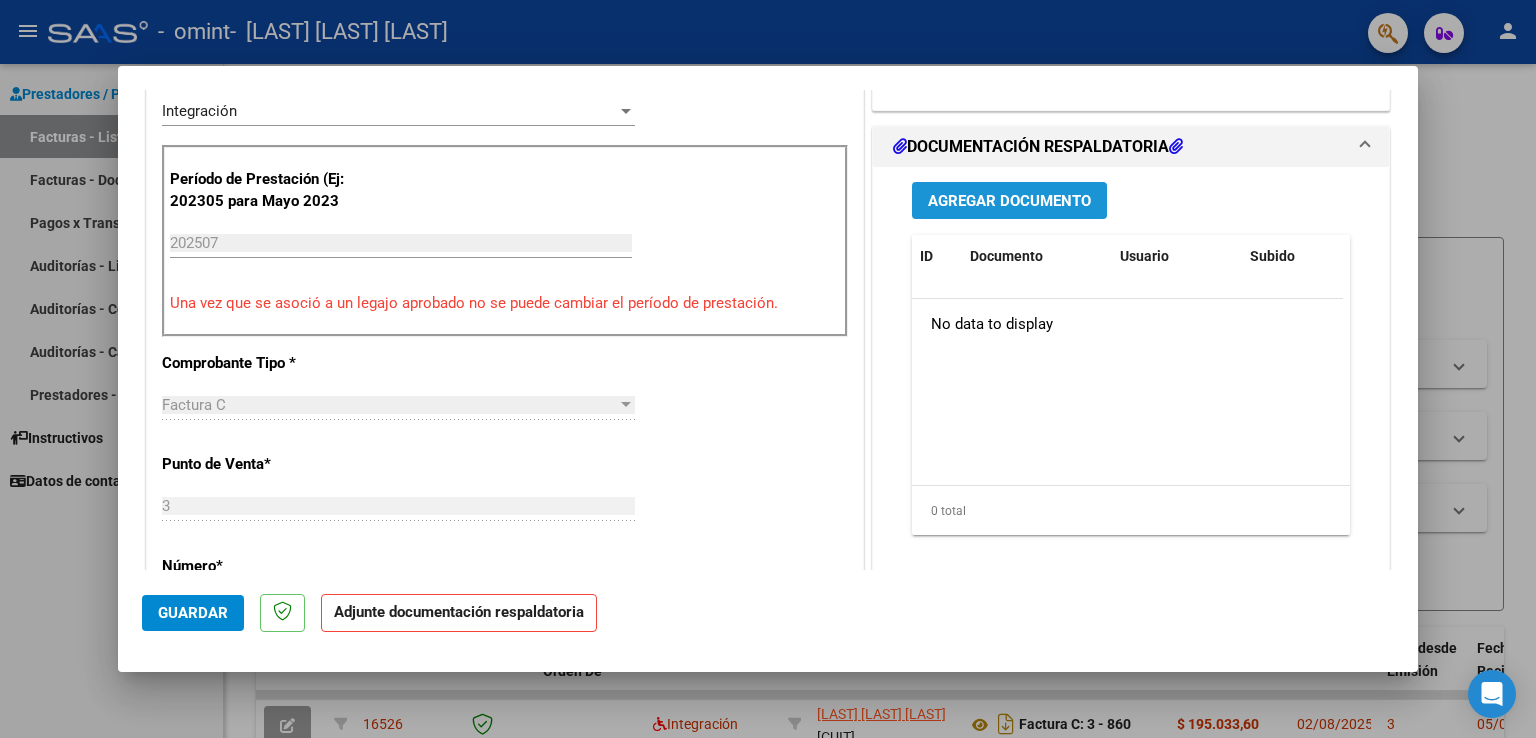 click on "Agregar Documento" at bounding box center (1009, 200) 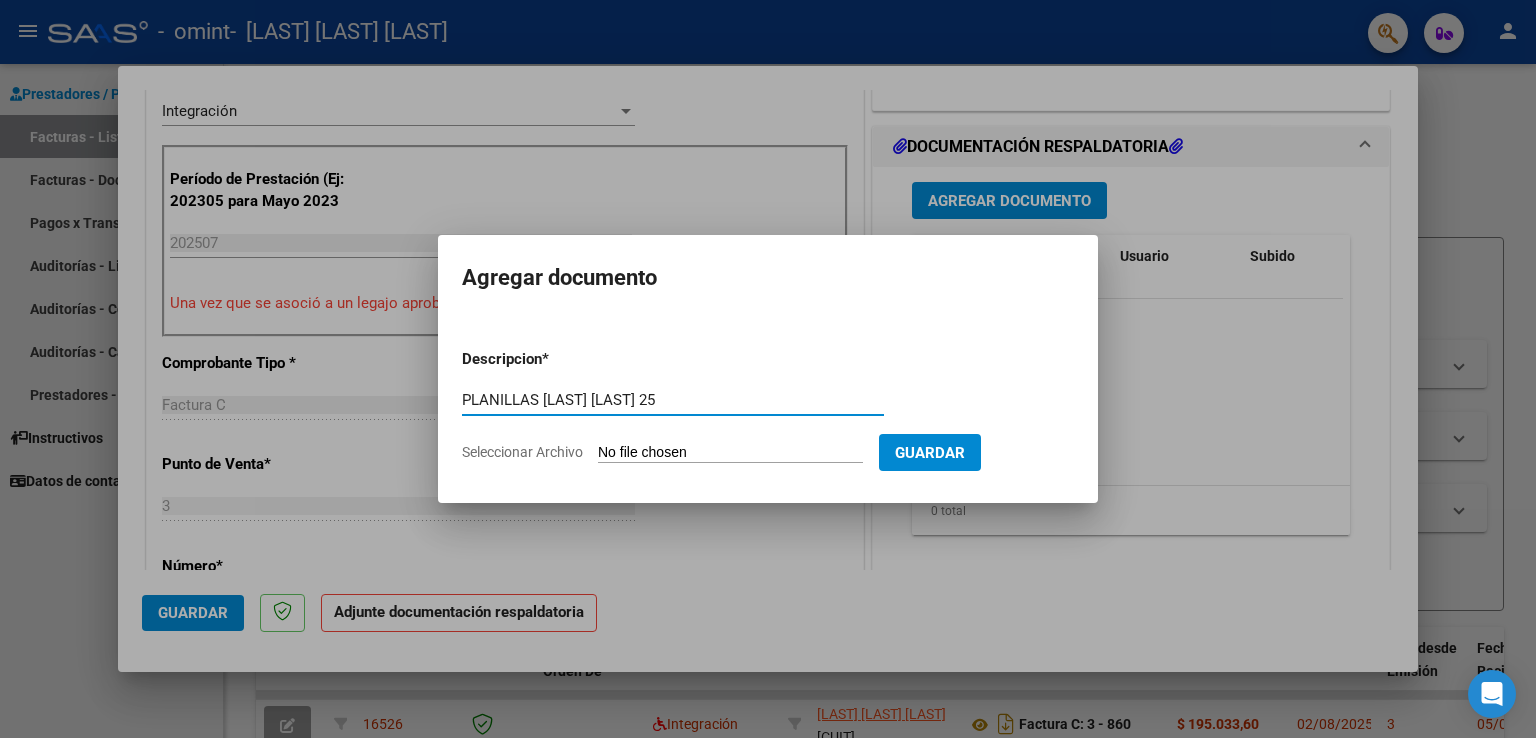 type on "PLANILLAS [LAST] [LAST] 25" 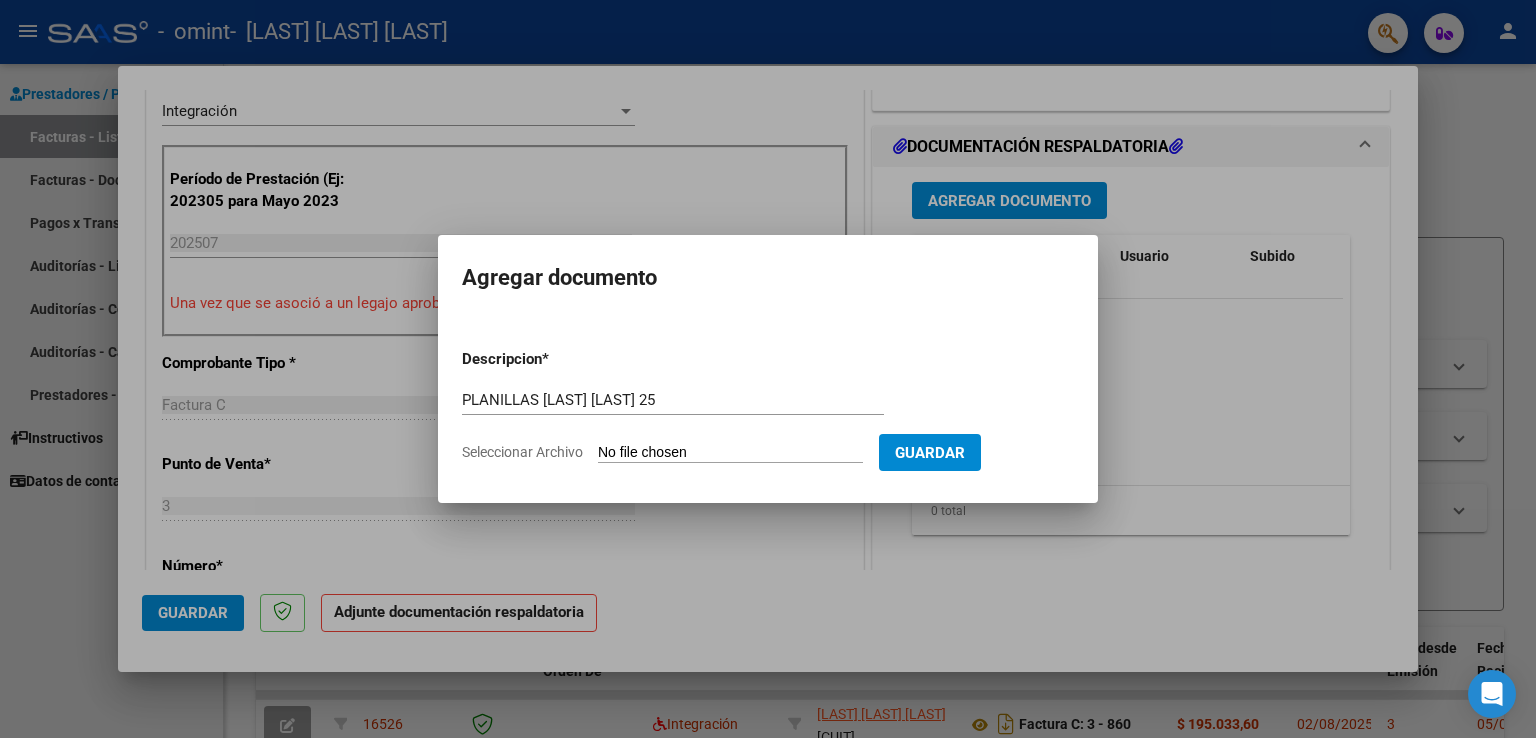 click on "Seleccionar Archivo" at bounding box center [730, 453] 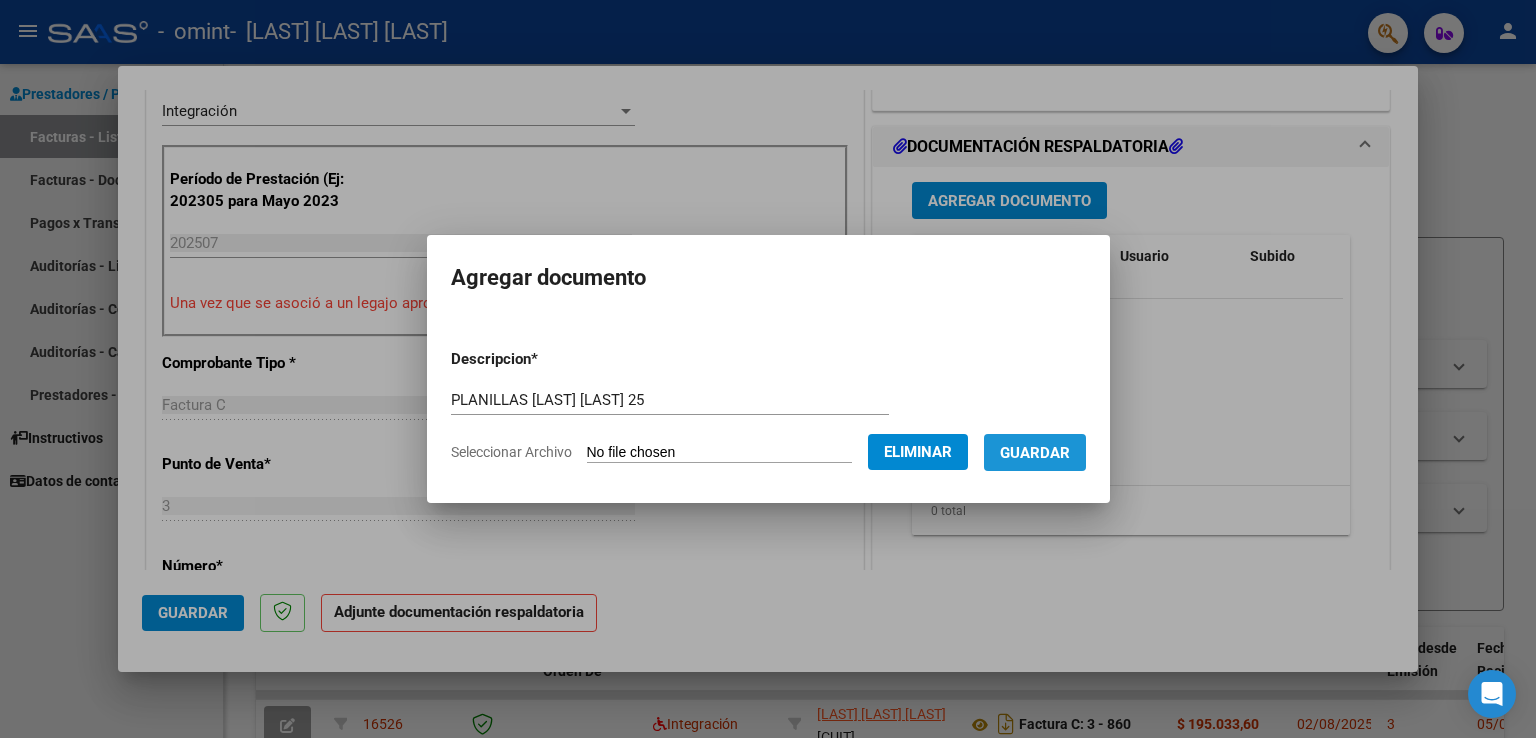 click on "Guardar" at bounding box center [1035, 453] 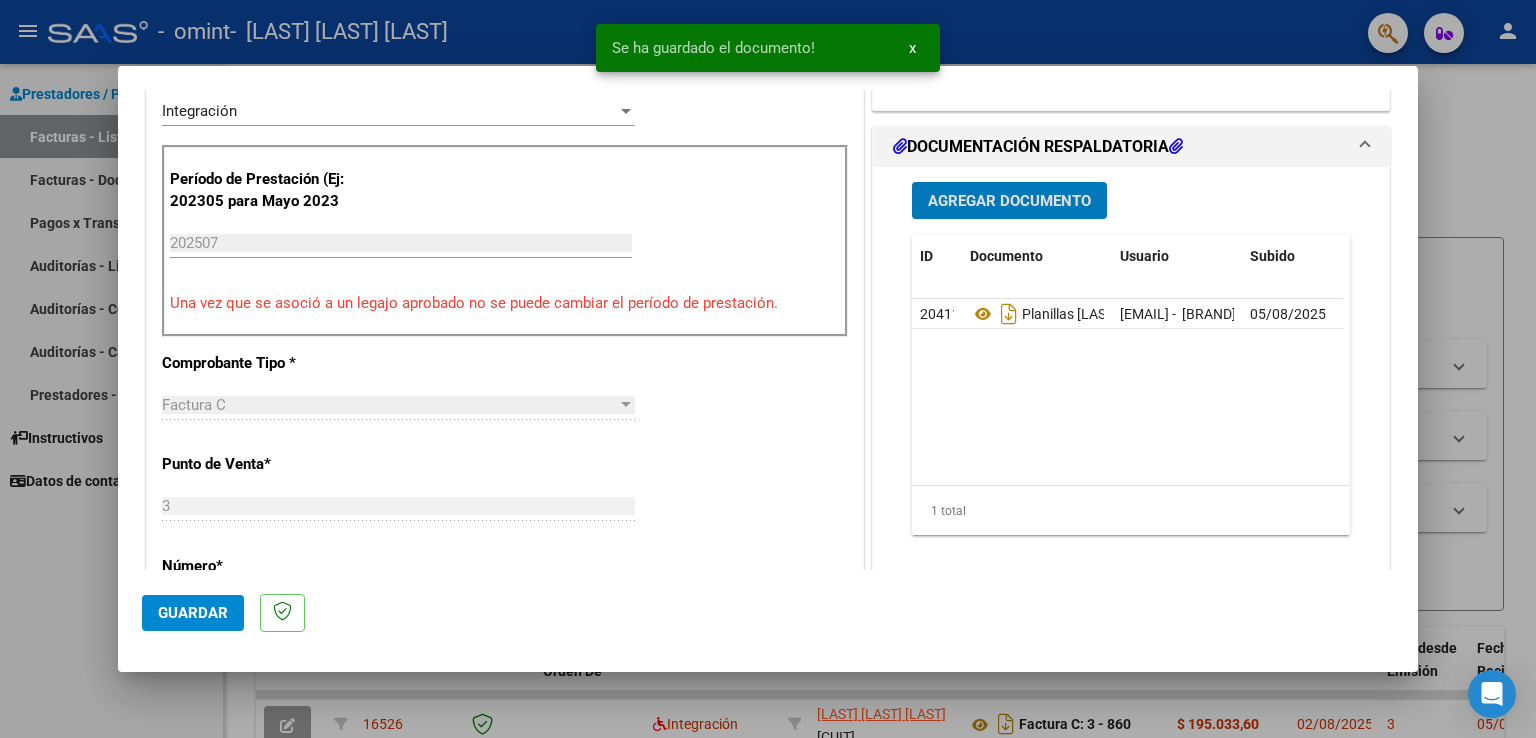 click on "Guardar" 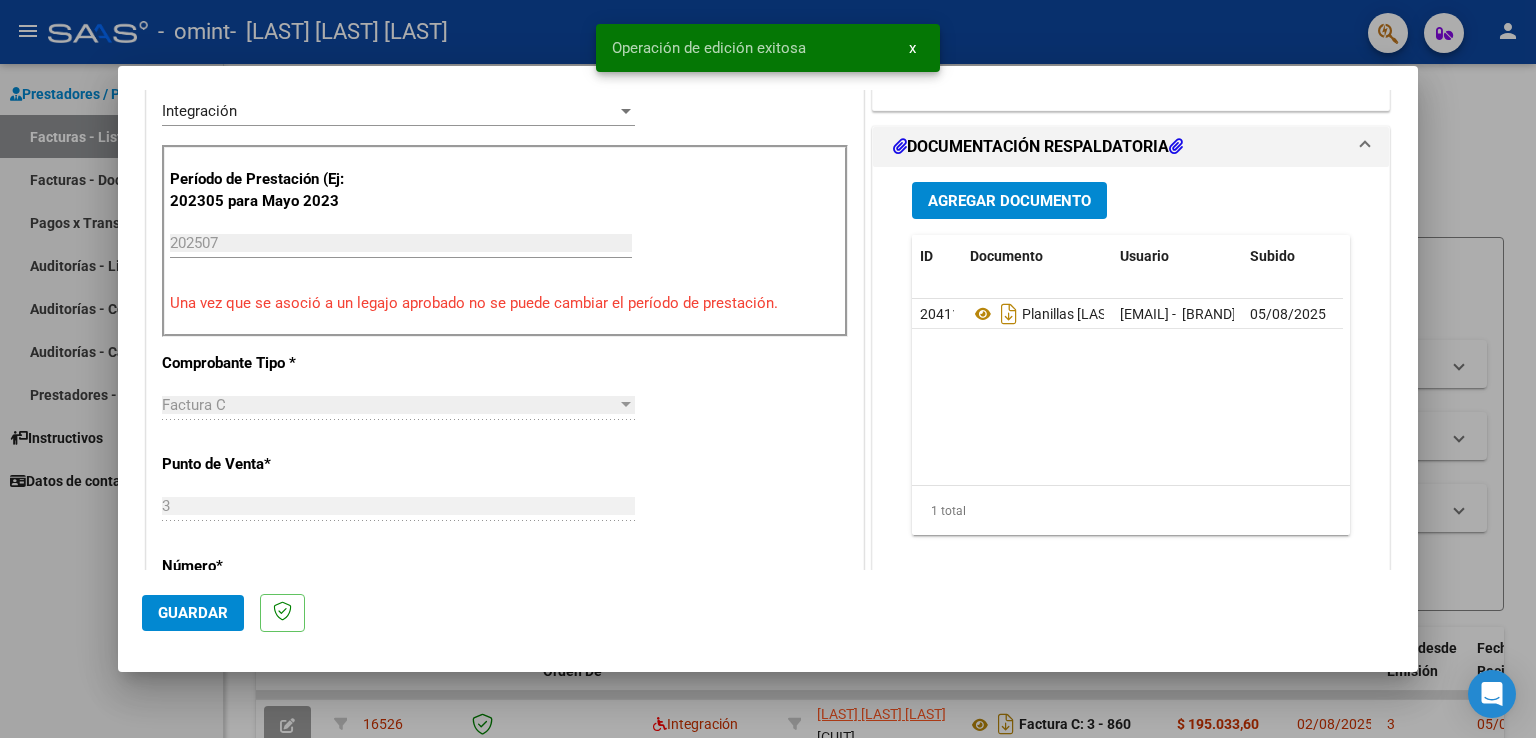 click at bounding box center (768, 369) 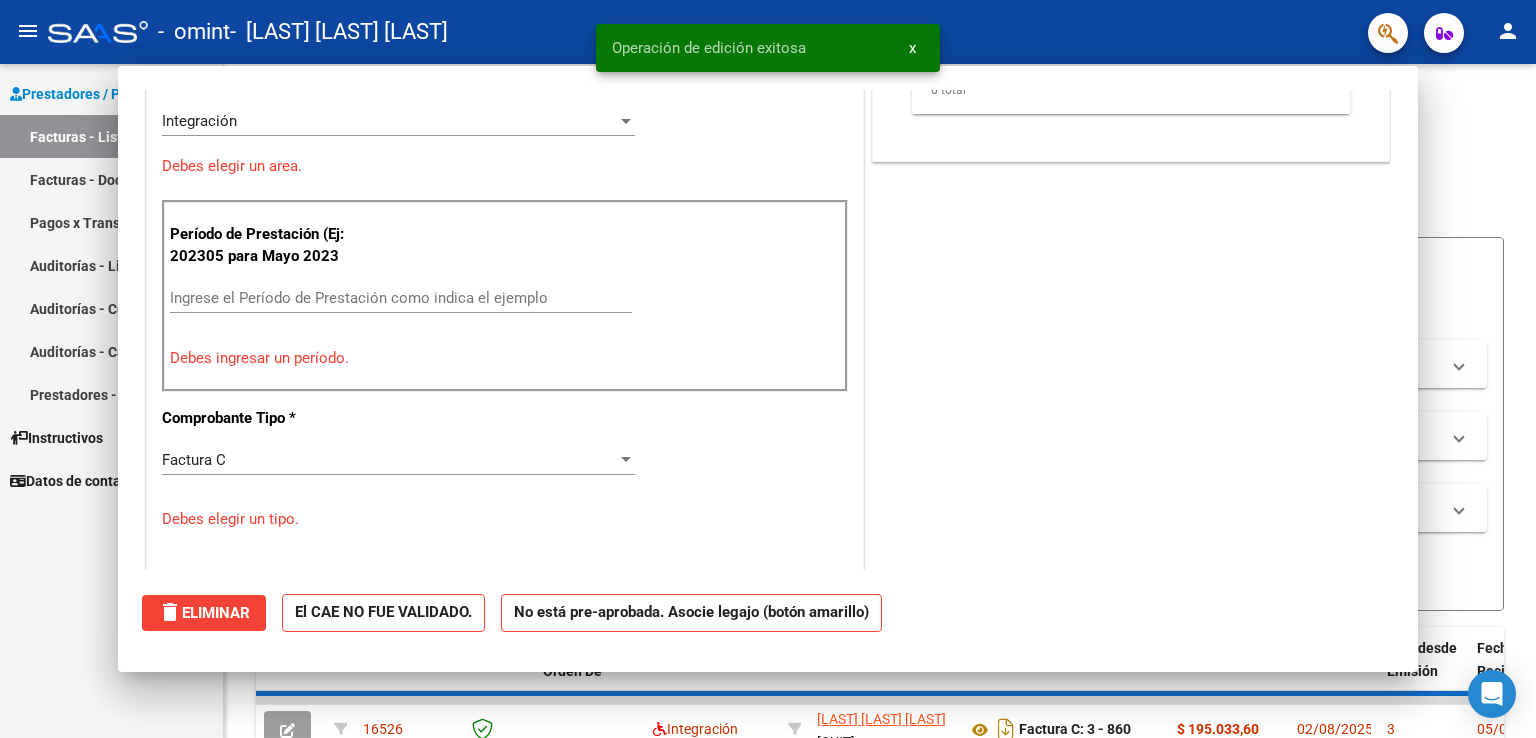 scroll, scrollTop: 0, scrollLeft: 0, axis: both 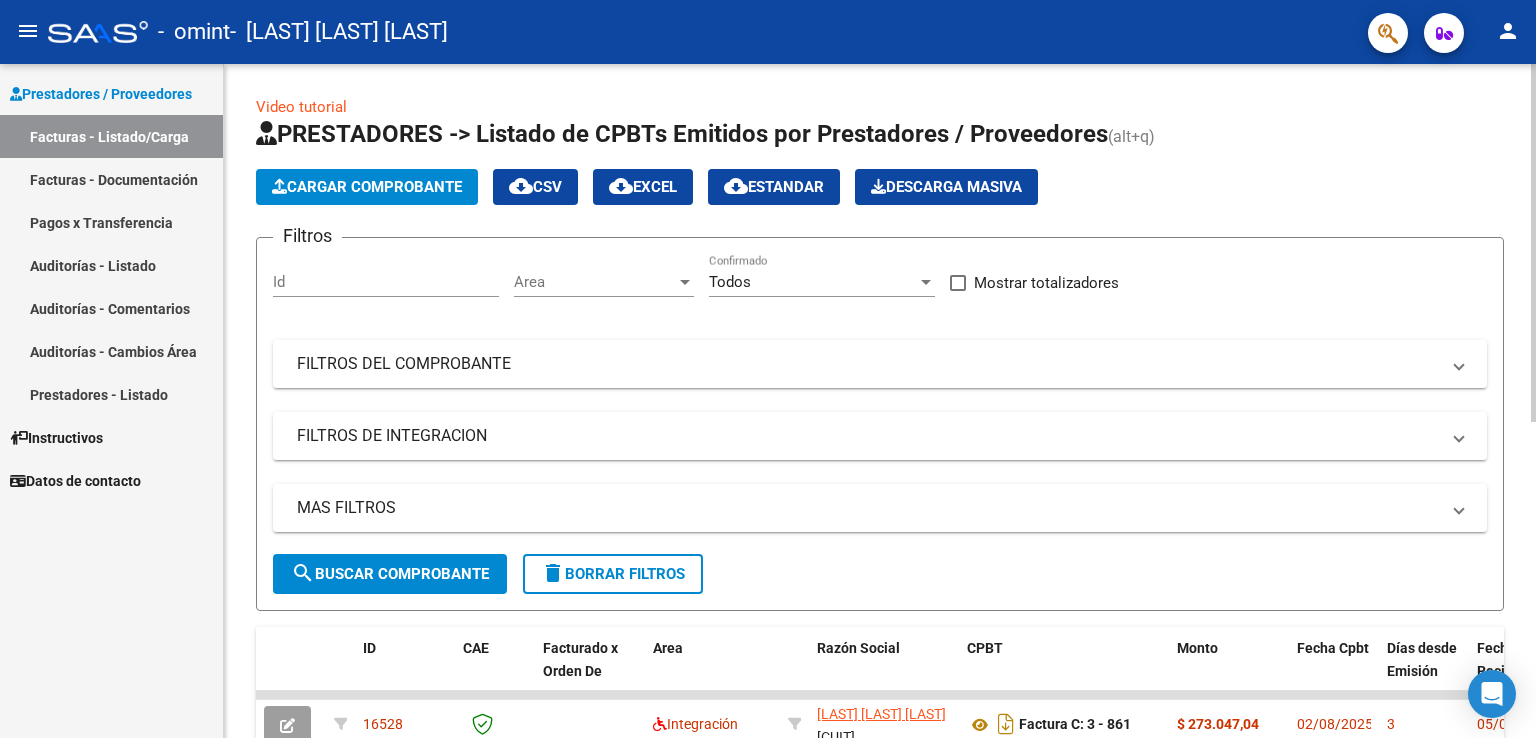 click on "Video tutorial   PRESTADORES -> Listado de CPBTs Emitidos por Prestadores / Proveedores (alt+q)   Cargar Comprobante
cloud_download  CSV  cloud_download  EXCEL  cloud_download  Estandar   Descarga Masiva
Filtros Id Area Area Todos Confirmado   Mostrar totalizadores   FILTROS DEL COMPROBANTE  Comprobante Tipo Comprobante Tipo Start date – End date Fec. Comprobante Desde / Hasta Días Emisión Desde(cant. días) Días Emisión Hasta(cant. días) CUIT / Razón Social Pto. Venta Nro. Comprobante Código SSS CAE Válido CAE Válido Todos Cargado Módulo Hosp. Todos Tiene facturacion Apócrifa Hospital Refes  FILTROS DE INTEGRACION  Período De Prestación Campos del Archivo de Rendición Devuelto x SSS (dr_envio) Todos Rendido x SSS (dr_envio) Tipo de Registro Tipo de Registro Período Presentación Período Presentación Campos del Legajo Asociado (preaprobación) Afiliado Legajo (cuil/nombre) Todos Solo facturas preaprobadas  MAS FILTROS  Todos Con Doc. Respaldatoria Todos Con Trazabilidad Todos – – 3" 